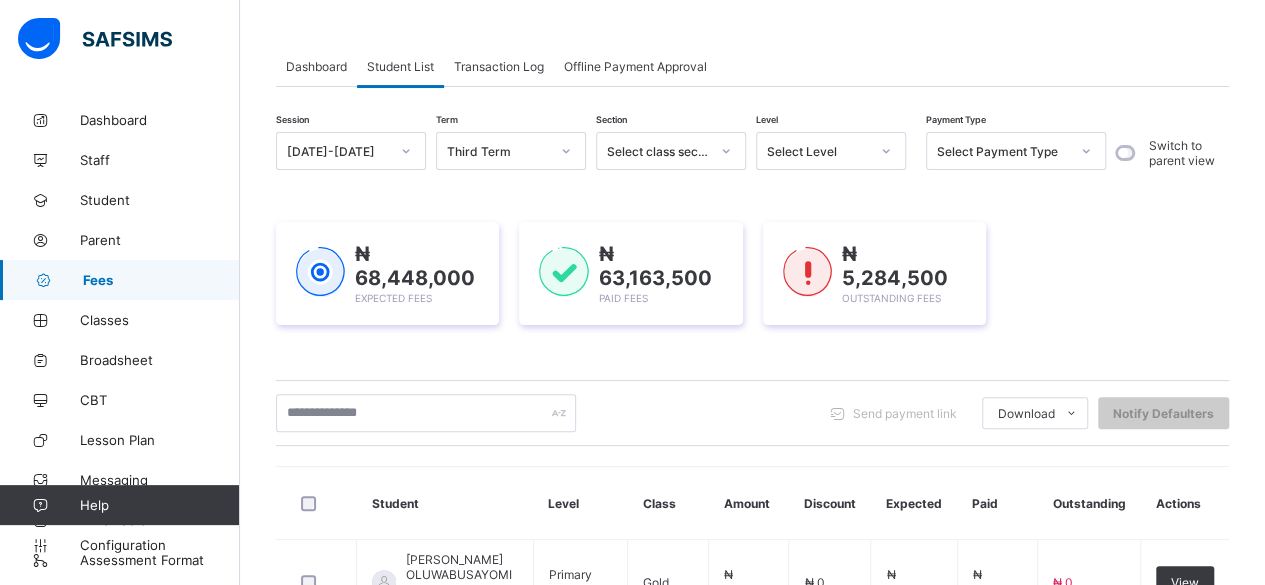 scroll, scrollTop: 82, scrollLeft: 0, axis: vertical 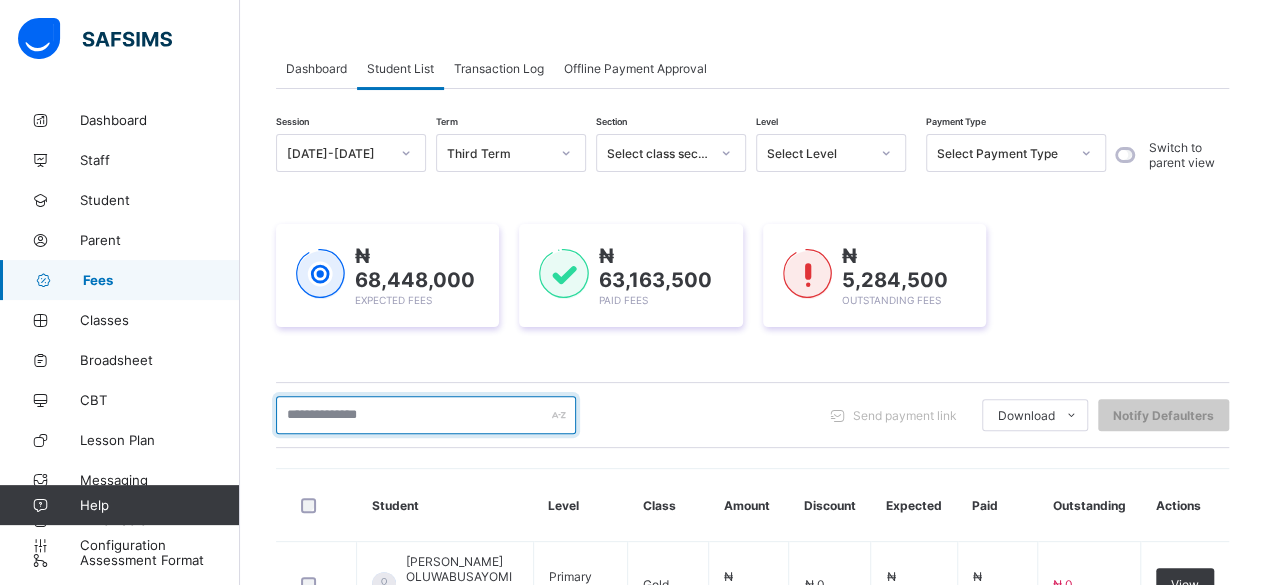 click at bounding box center [426, 415] 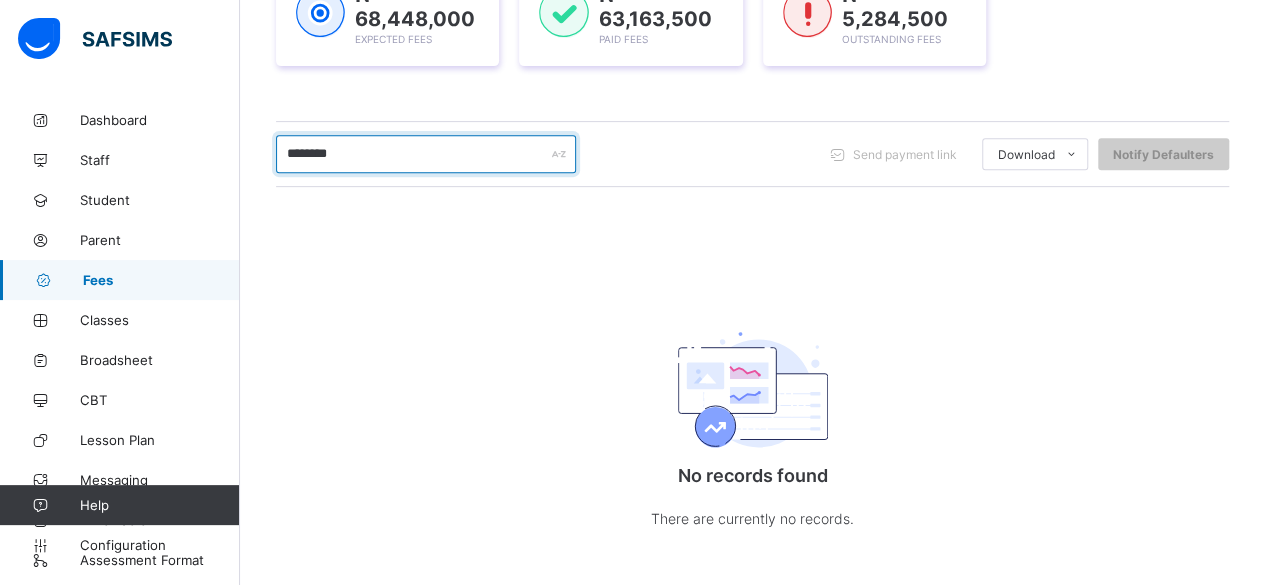 scroll, scrollTop: 359, scrollLeft: 0, axis: vertical 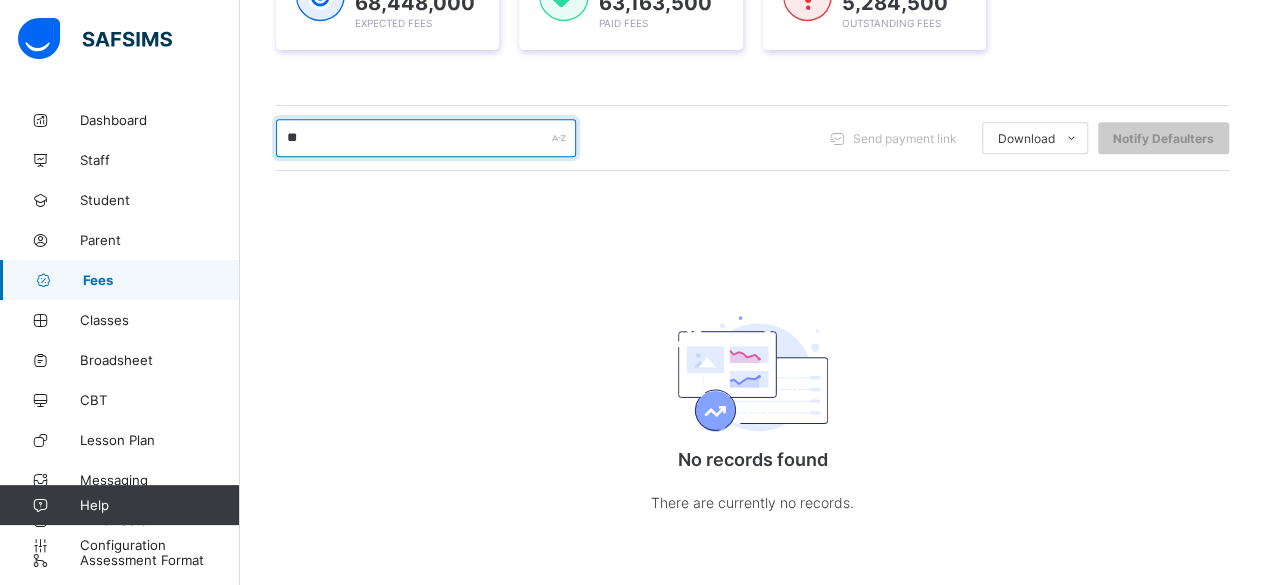 type on "*" 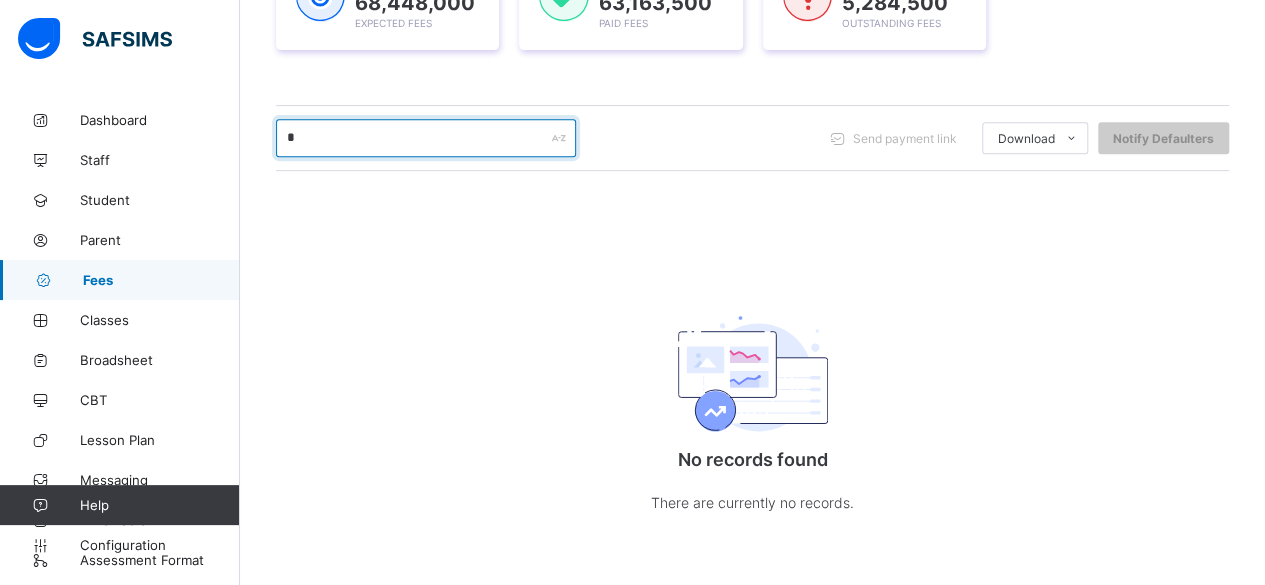 type 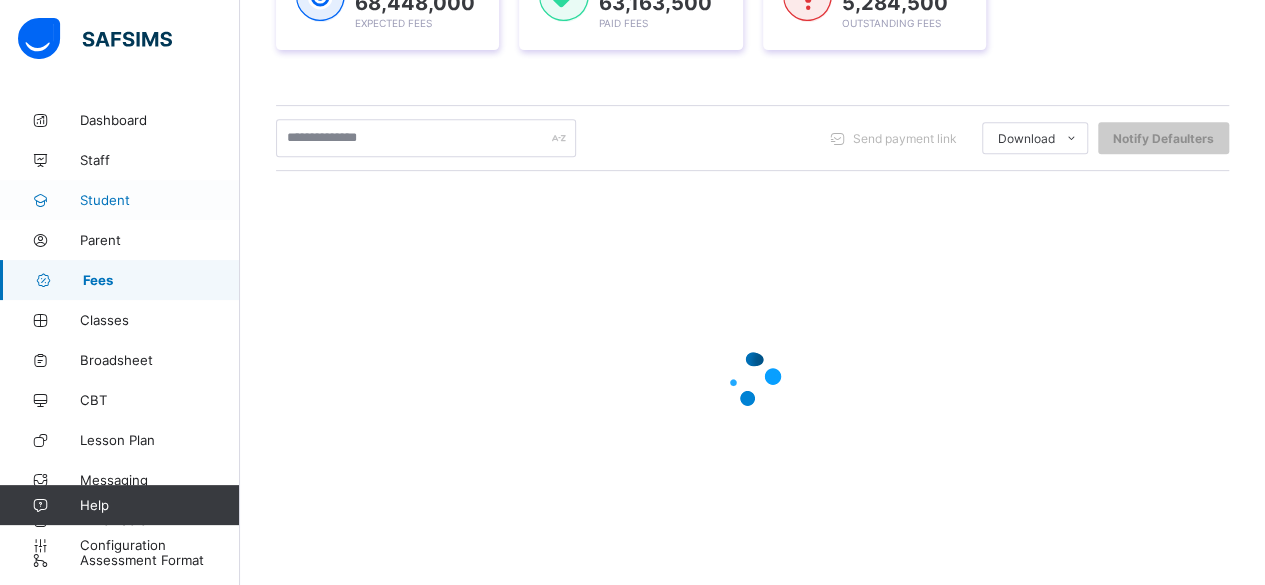 click on "Student" at bounding box center [160, 200] 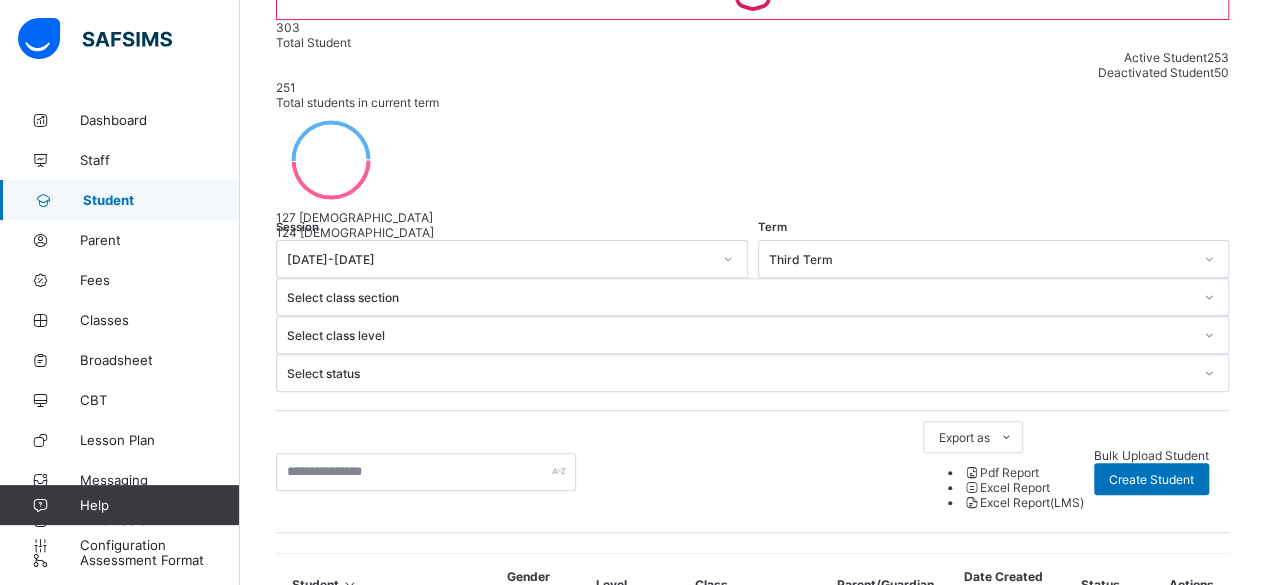 scroll, scrollTop: 226, scrollLeft: 0, axis: vertical 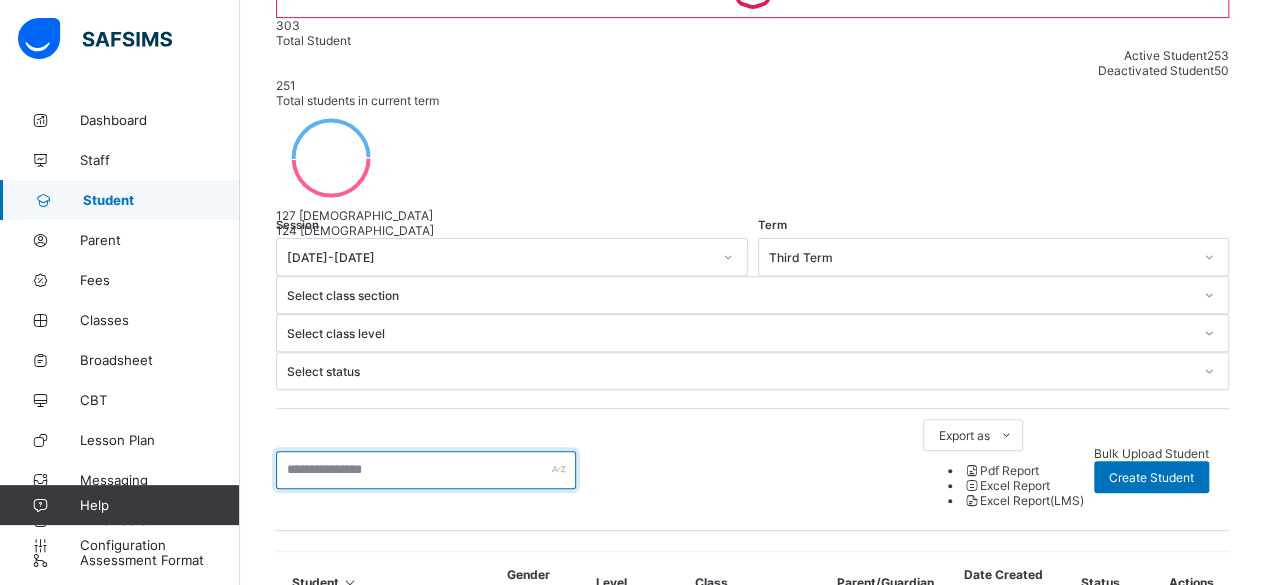 click at bounding box center [426, 470] 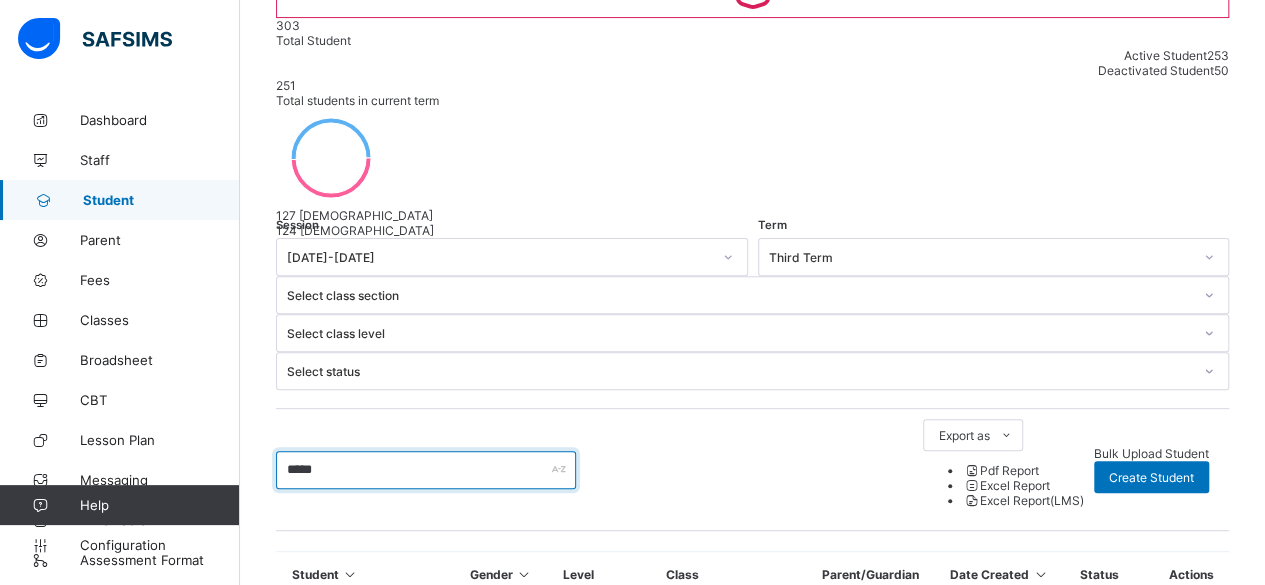 type on "*****" 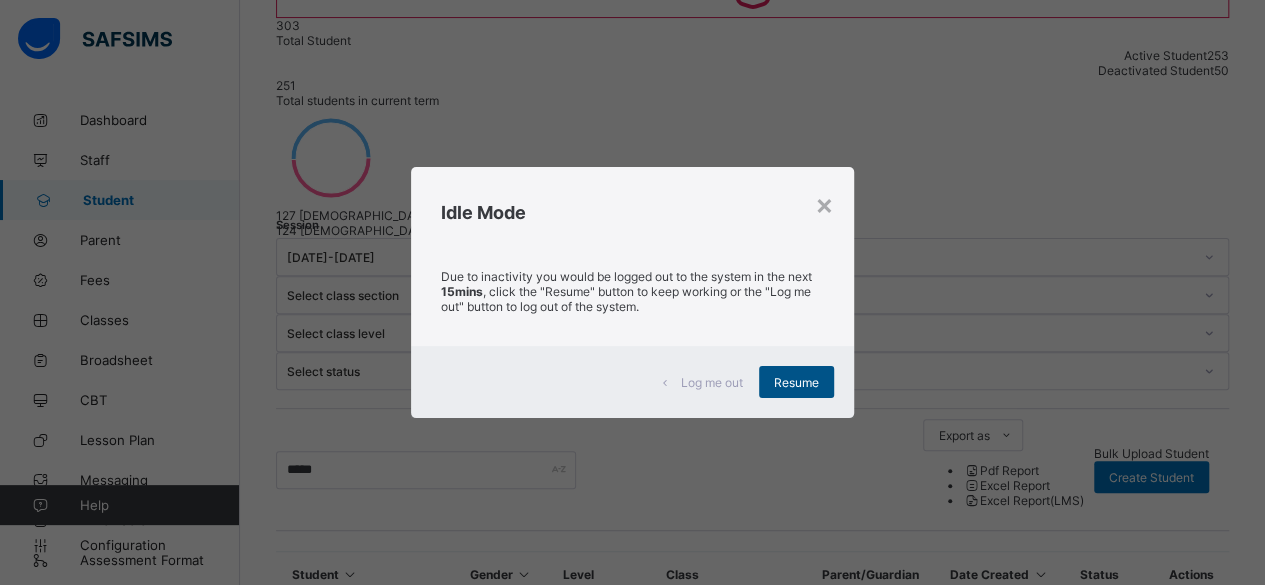 click on "Resume" at bounding box center (796, 382) 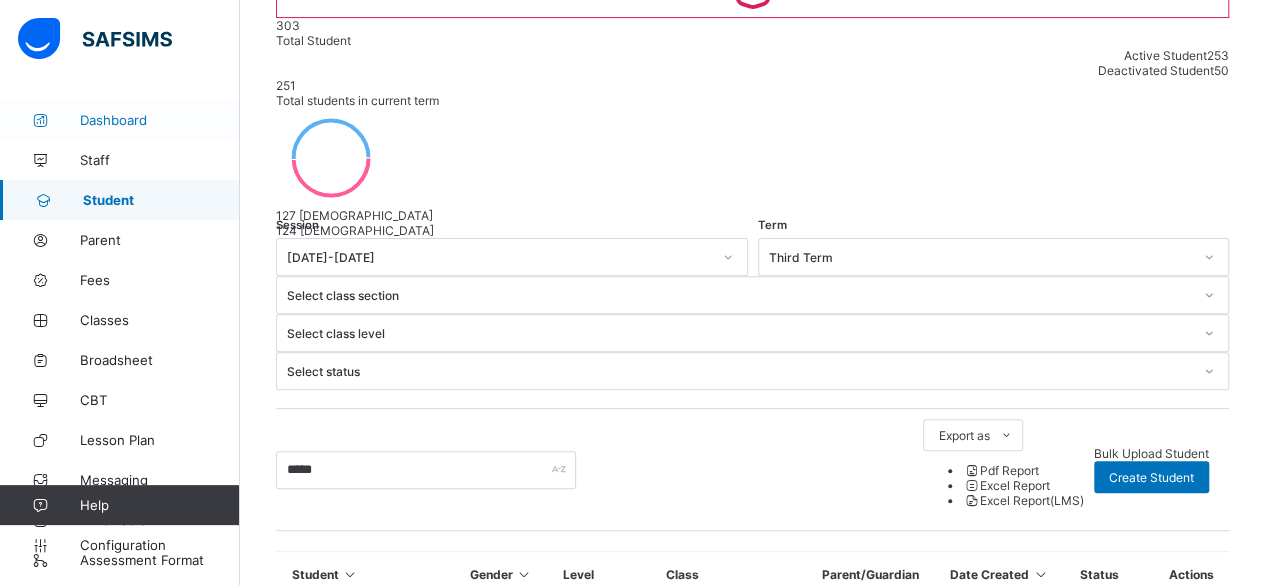 click on "Dashboard" at bounding box center [120, 120] 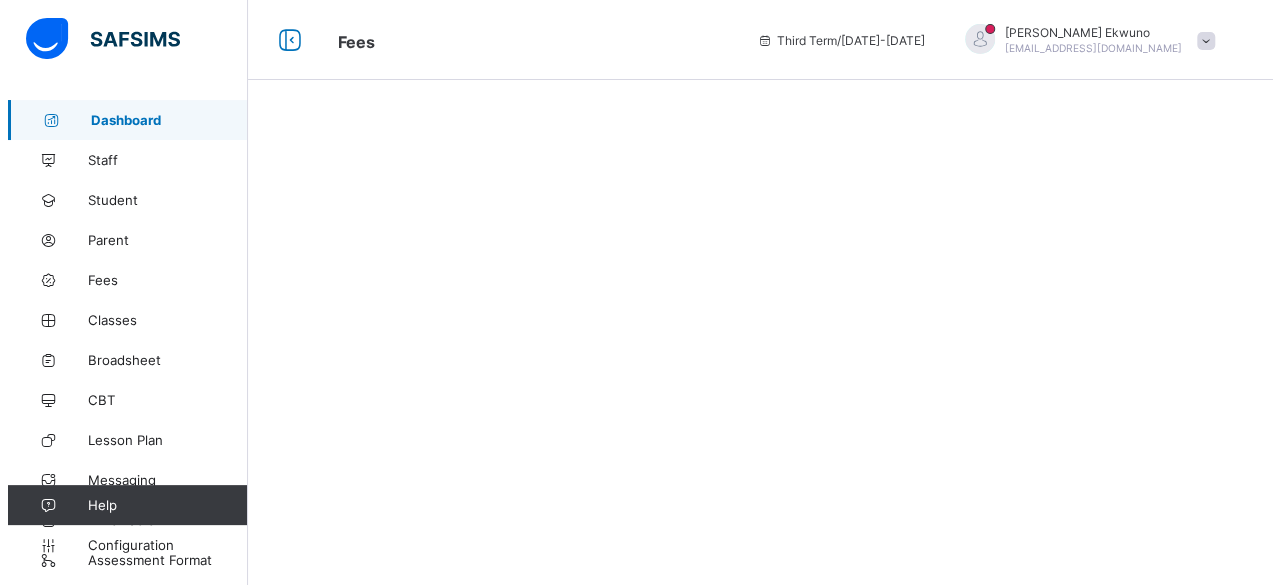 scroll, scrollTop: 0, scrollLeft: 0, axis: both 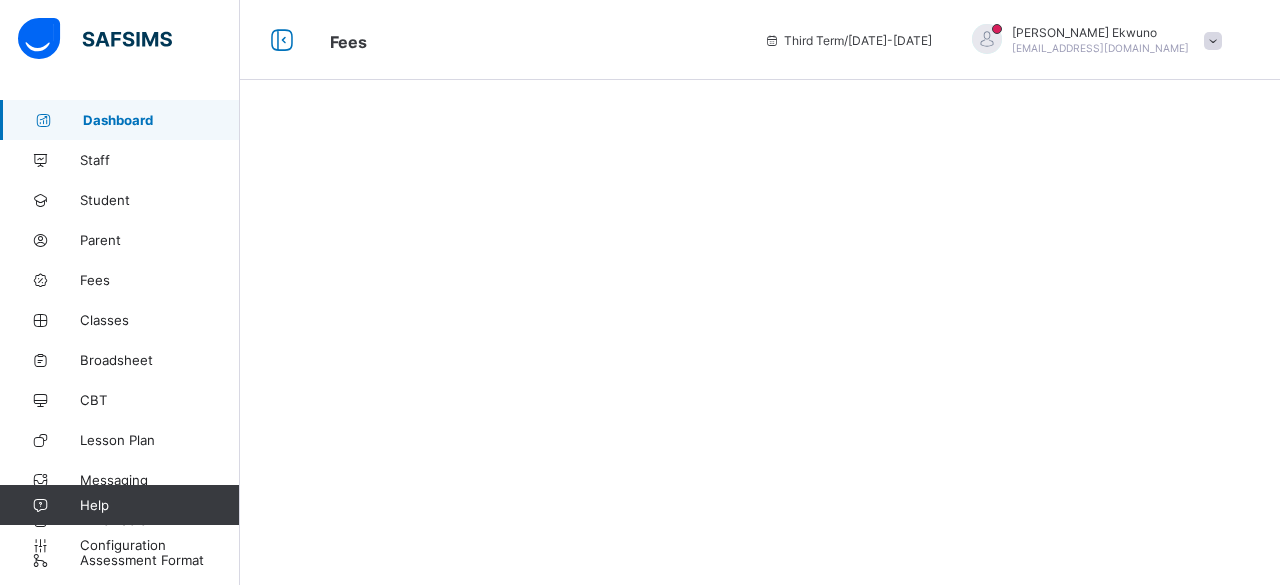 click on "Dashboard" at bounding box center (161, 120) 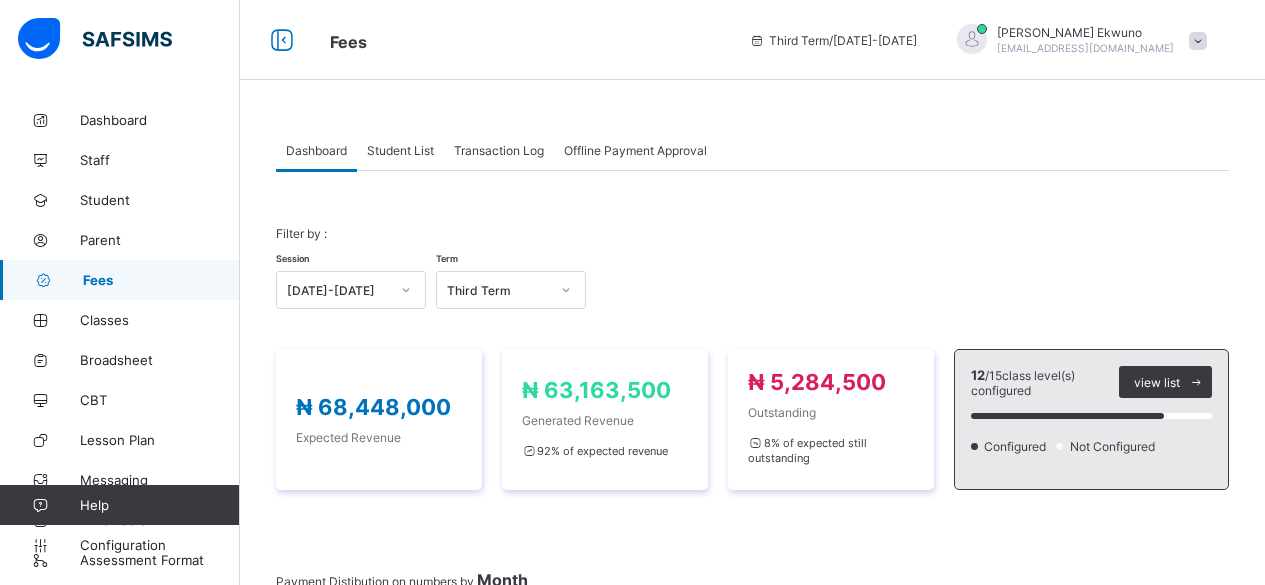 scroll, scrollTop: 0, scrollLeft: 0, axis: both 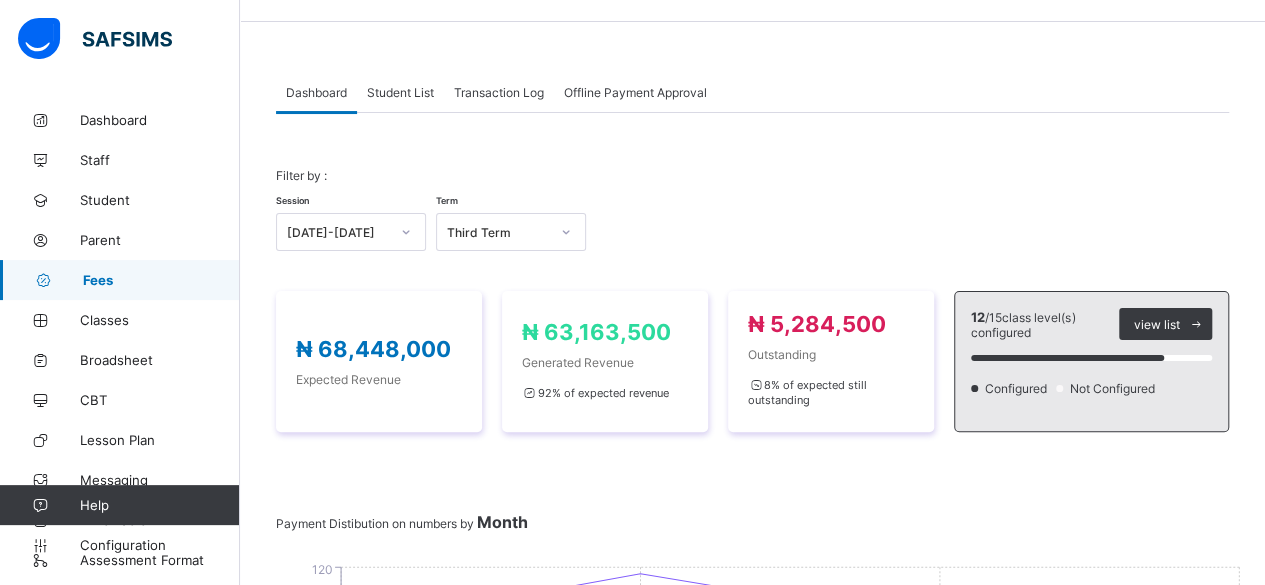 click on "Student List" at bounding box center [400, 92] 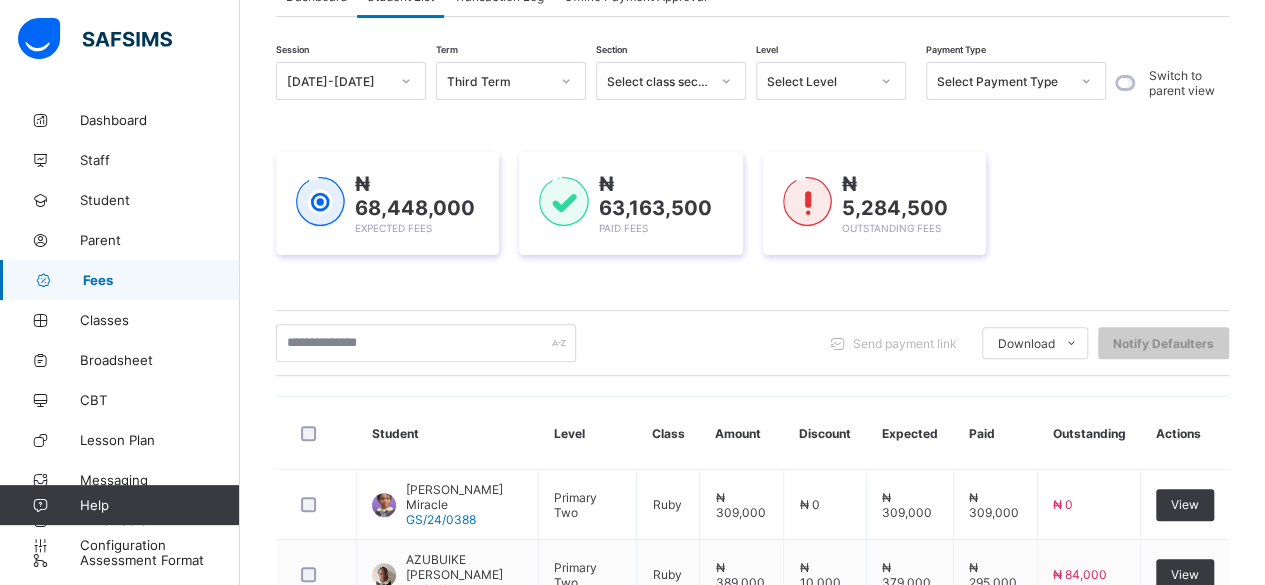 scroll, scrollTop: 103, scrollLeft: 0, axis: vertical 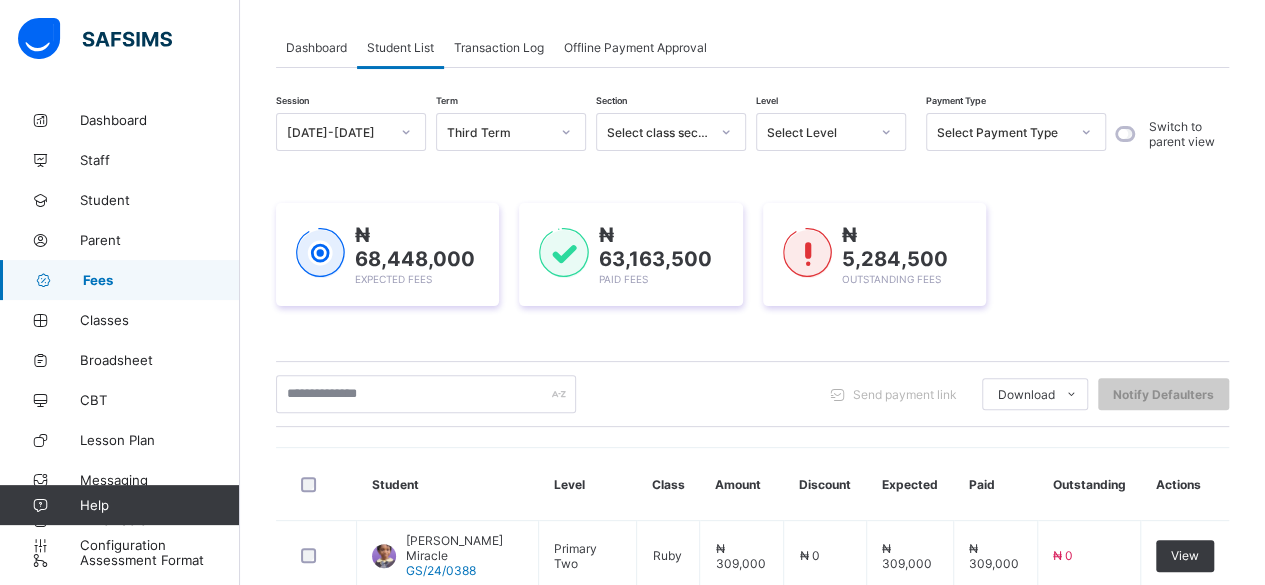 click on "Select class section" at bounding box center [658, 132] 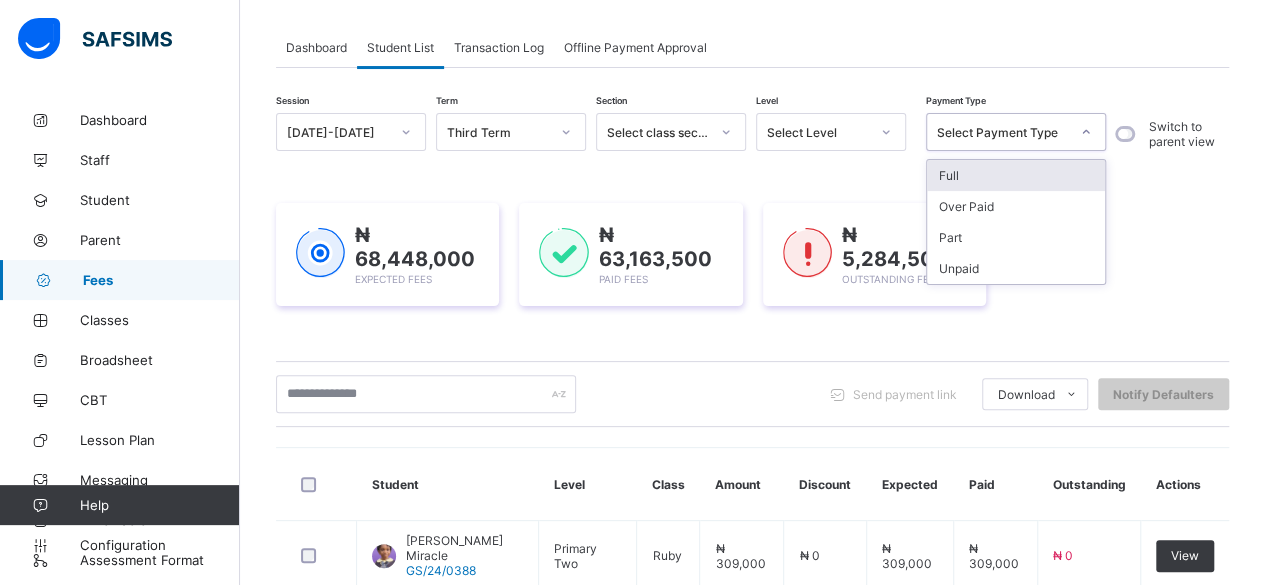 click 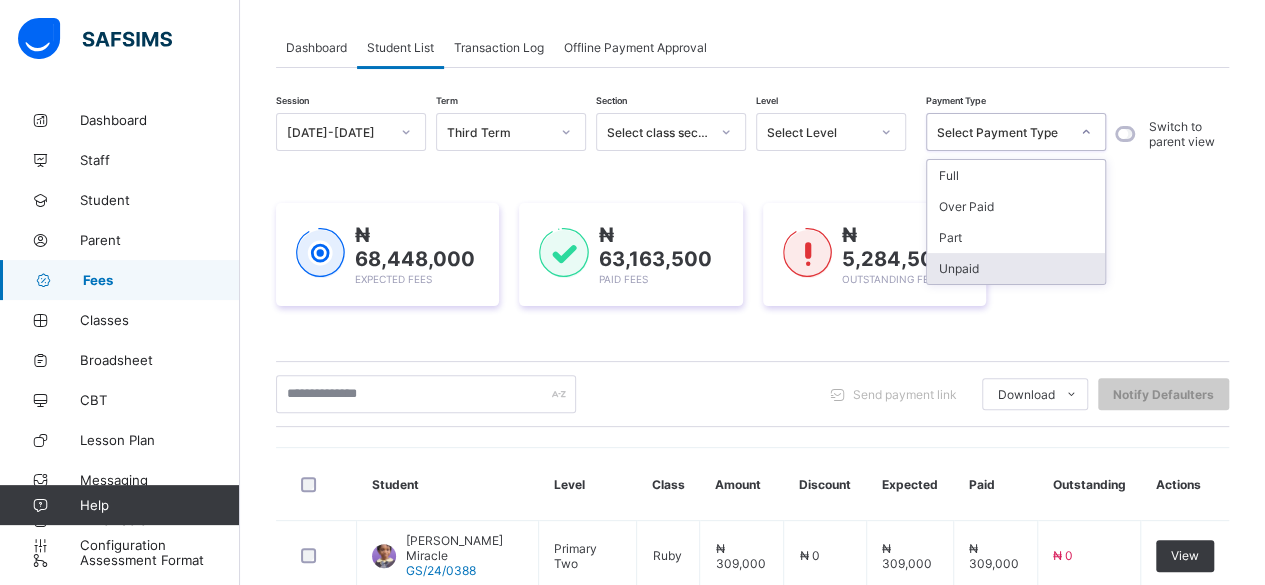 click on "Unpaid" at bounding box center [1016, 268] 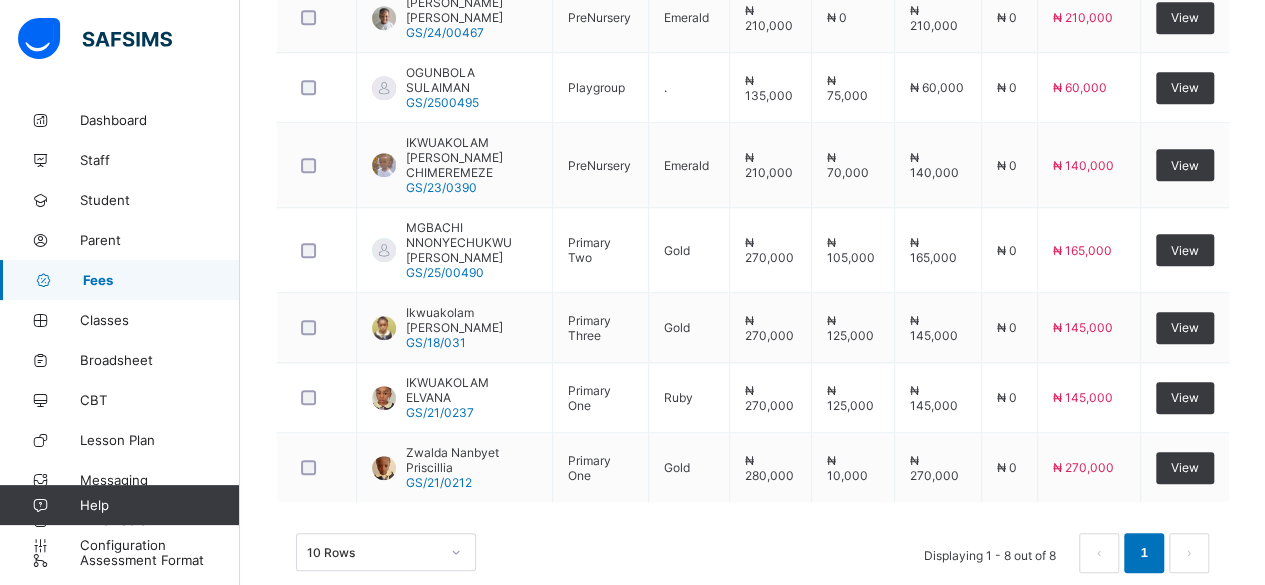 scroll, scrollTop: 805, scrollLeft: 0, axis: vertical 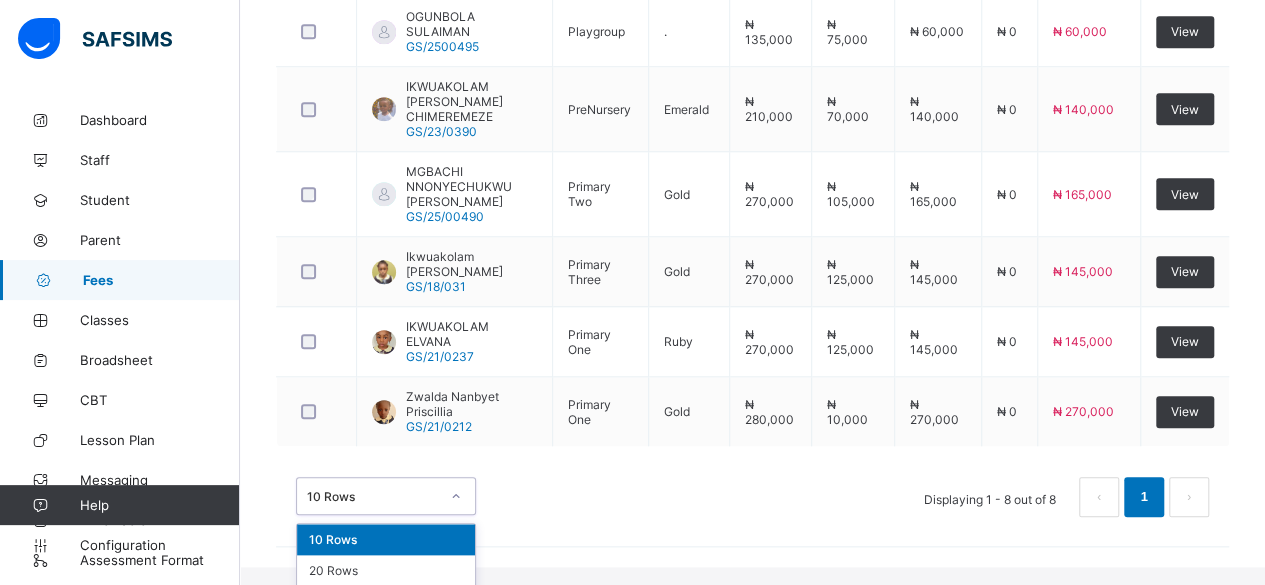 click on "option 10 Rows focused, 1 of 3. 3 results available. Use Up and Down to choose options, press Enter to select the currently focused option, press Escape to exit the menu, press Tab to select the option and exit the menu. 10 Rows 10 Rows 20 Rows 50 Rows" at bounding box center (386, 496) 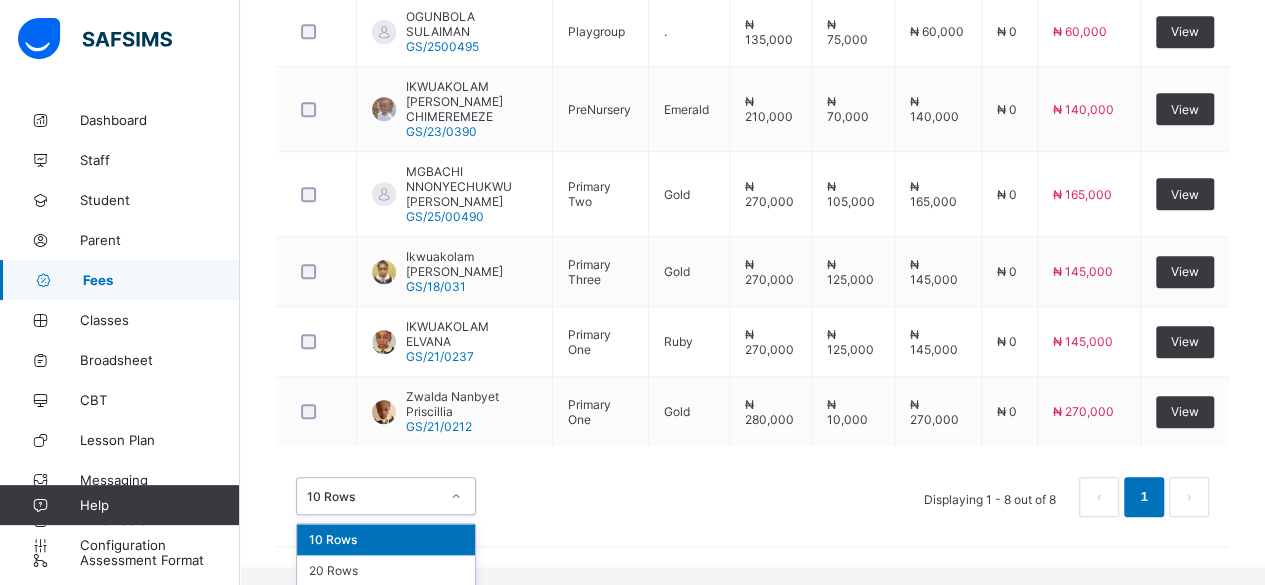 click on "50 Rows" at bounding box center (386, 601) 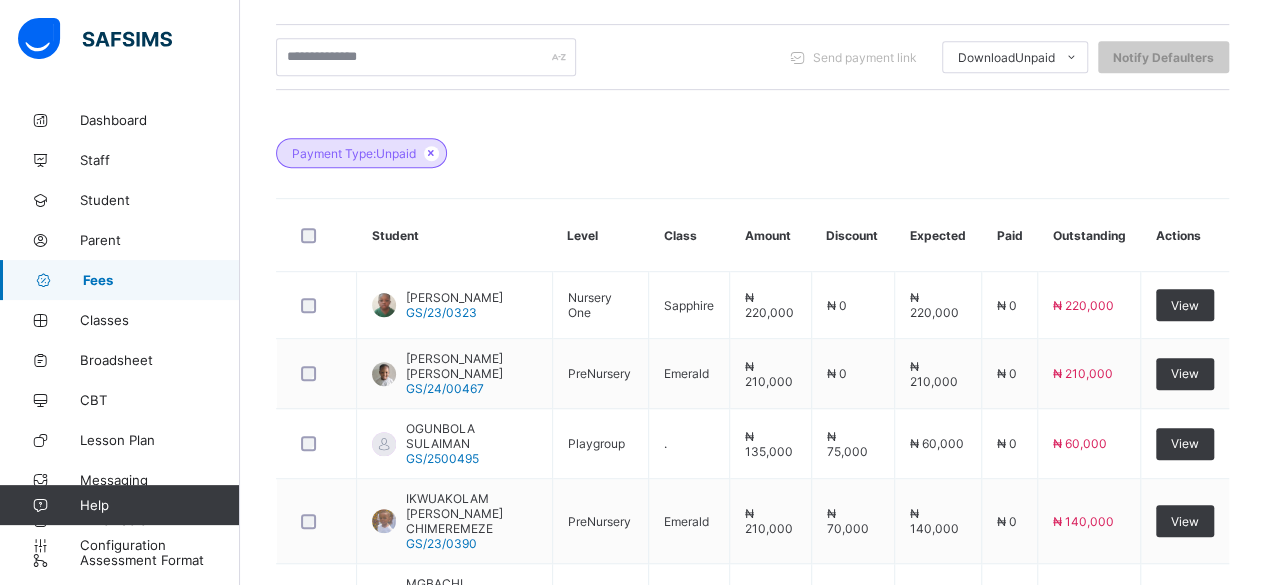 scroll, scrollTop: 777, scrollLeft: 0, axis: vertical 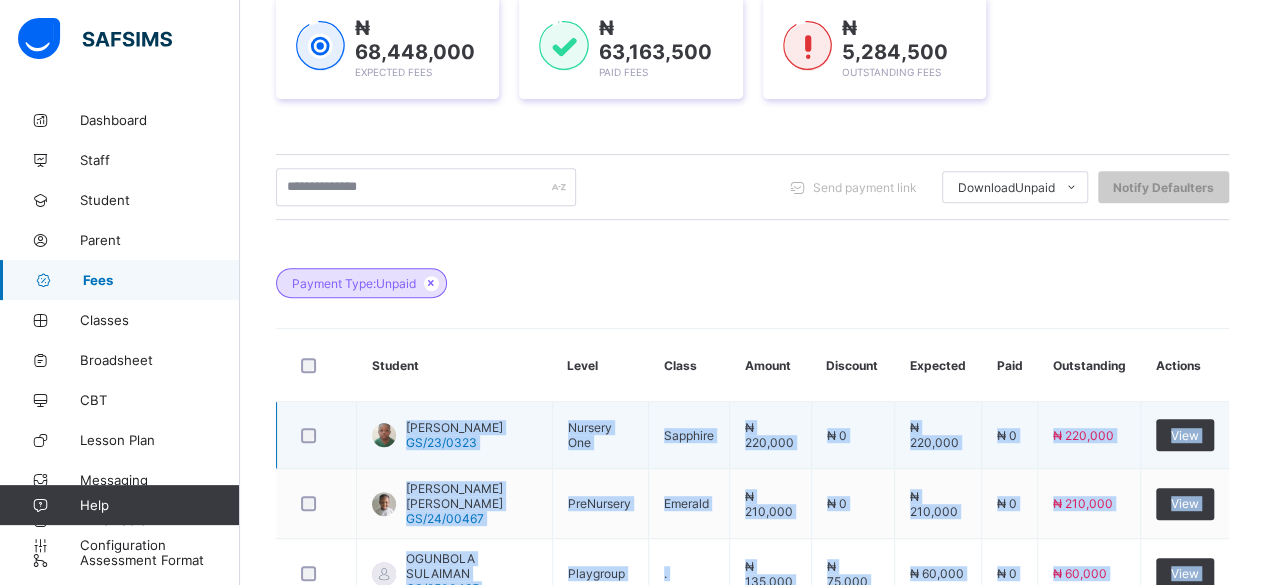 drag, startPoint x: 1208, startPoint y: 497, endPoint x: 397, endPoint y: 416, distance: 815.035 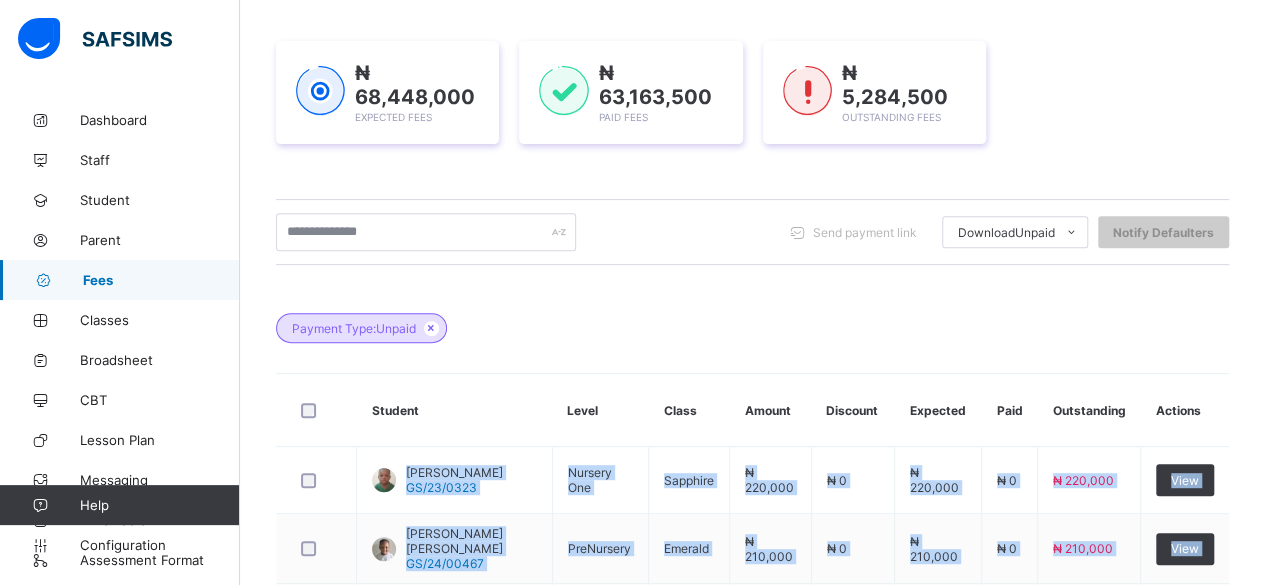 scroll, scrollTop: 224, scrollLeft: 0, axis: vertical 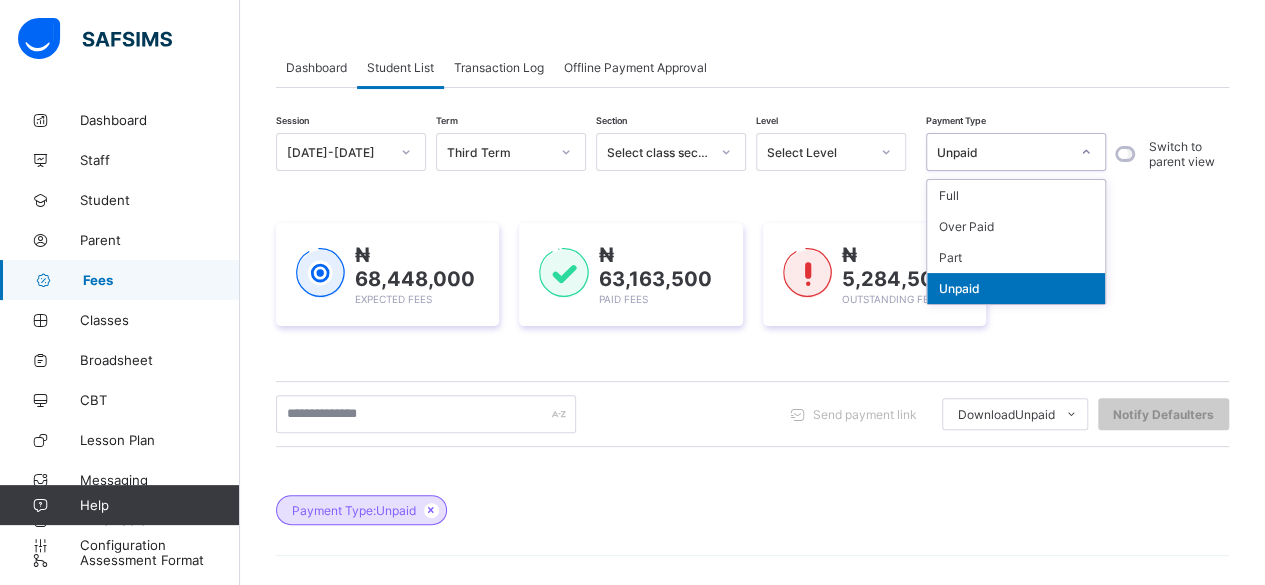 click 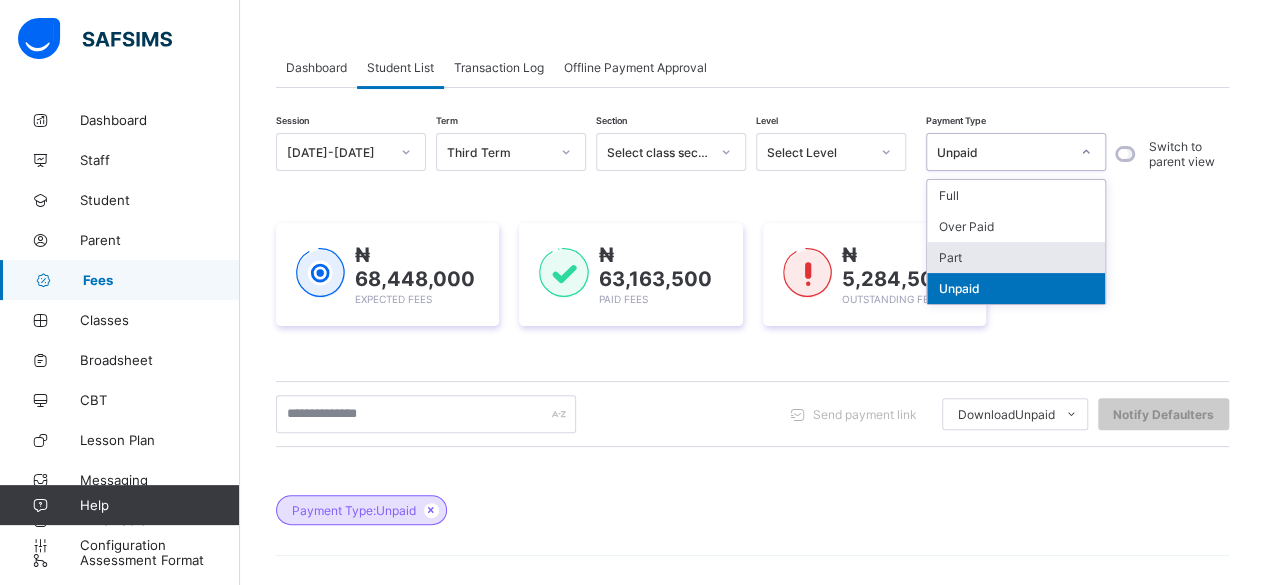 click on "Part" at bounding box center [1016, 257] 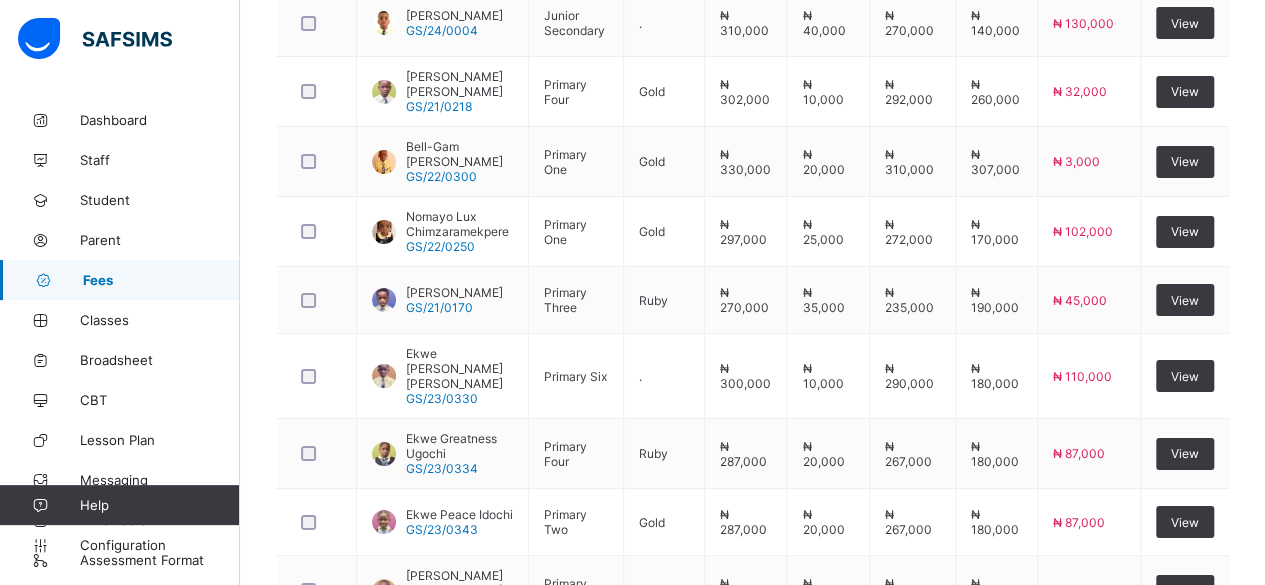 scroll, scrollTop: 3647, scrollLeft: 0, axis: vertical 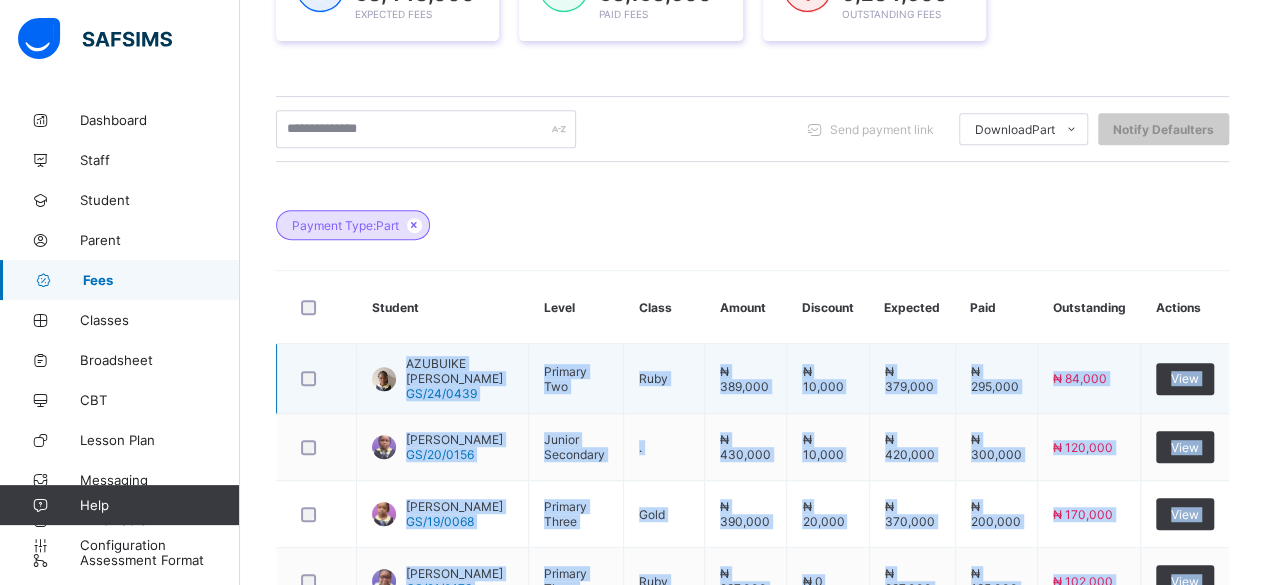 drag, startPoint x: 1144, startPoint y: 461, endPoint x: 408, endPoint y: 359, distance: 743.0343 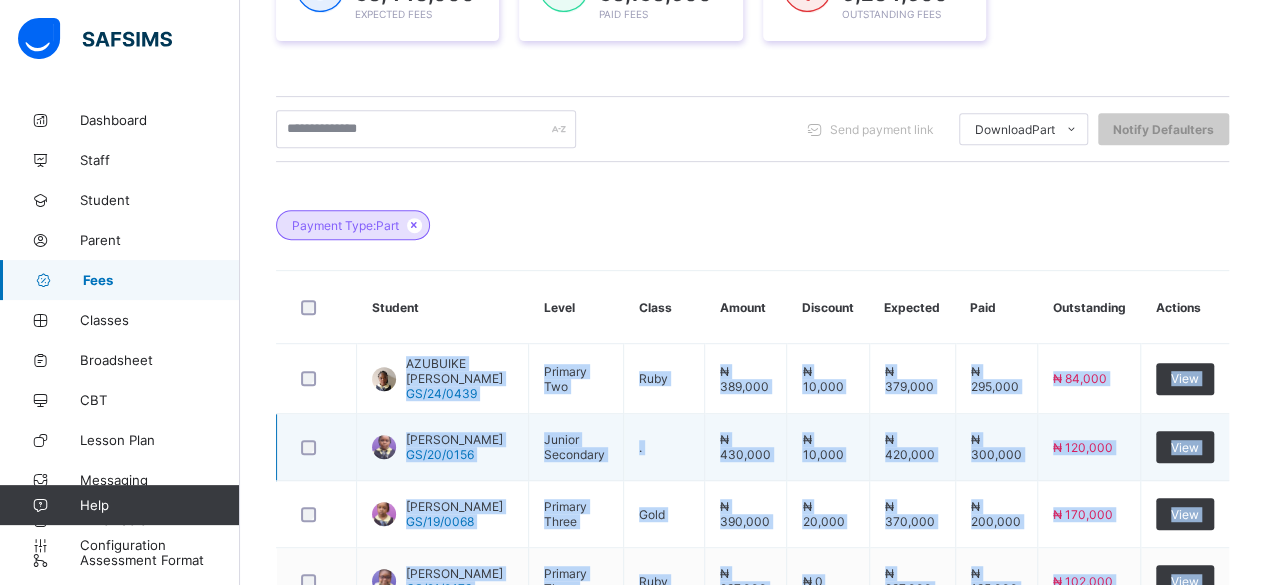click on "₦ 120,000" at bounding box center (1088, 447) 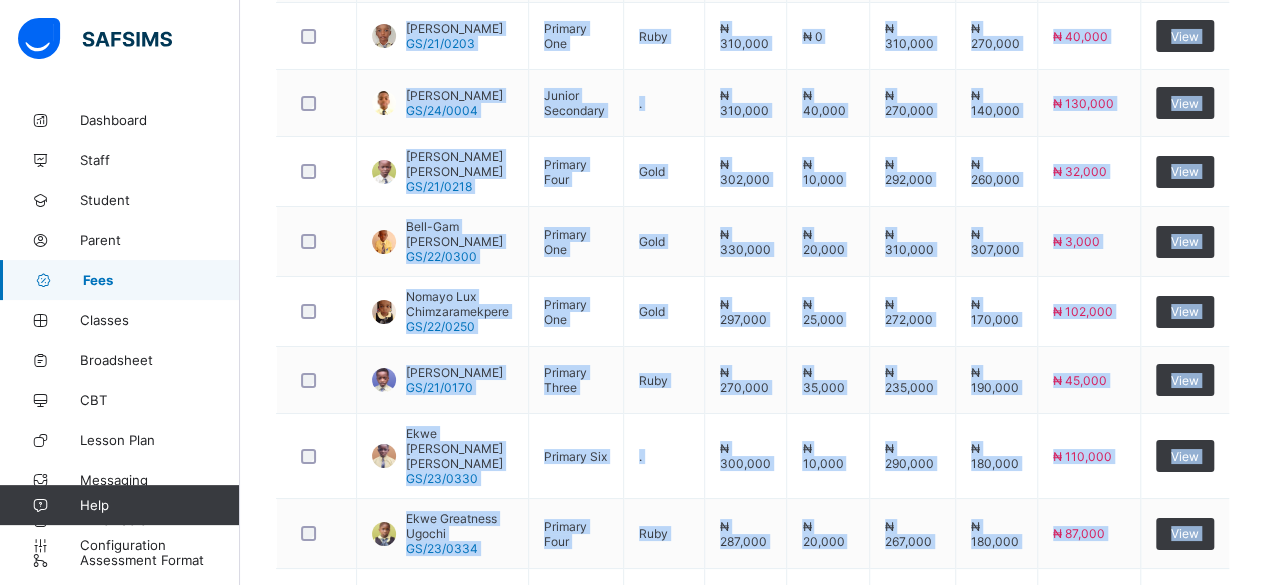 scroll, scrollTop: 3647, scrollLeft: 0, axis: vertical 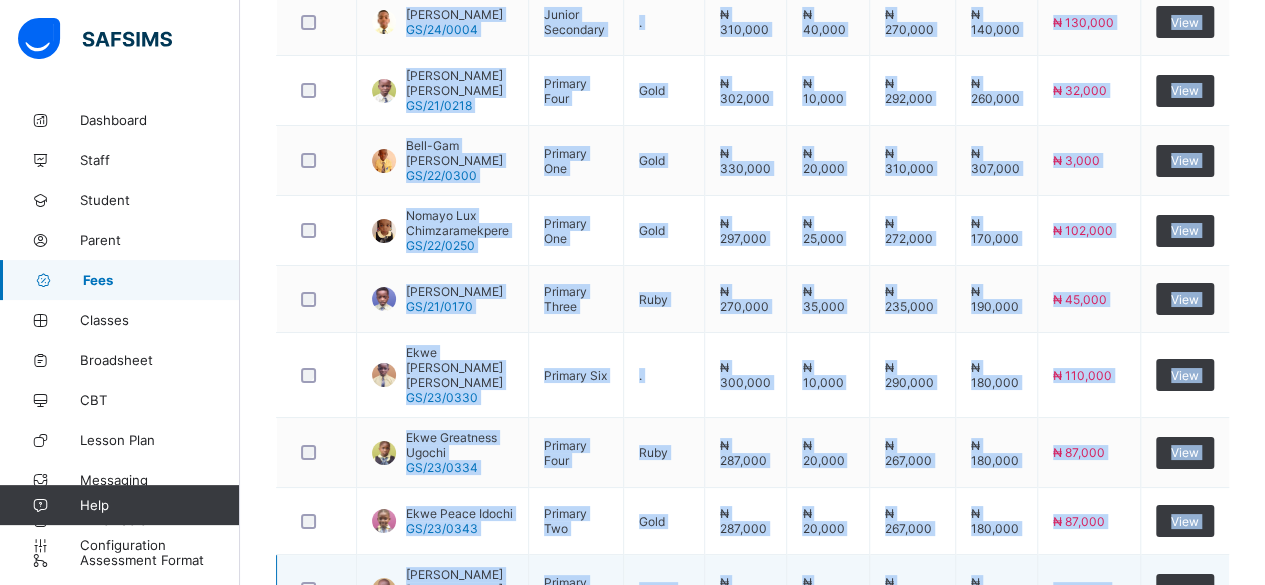 drag, startPoint x: 395, startPoint y: 345, endPoint x: 1126, endPoint y: 427, distance: 735.5848 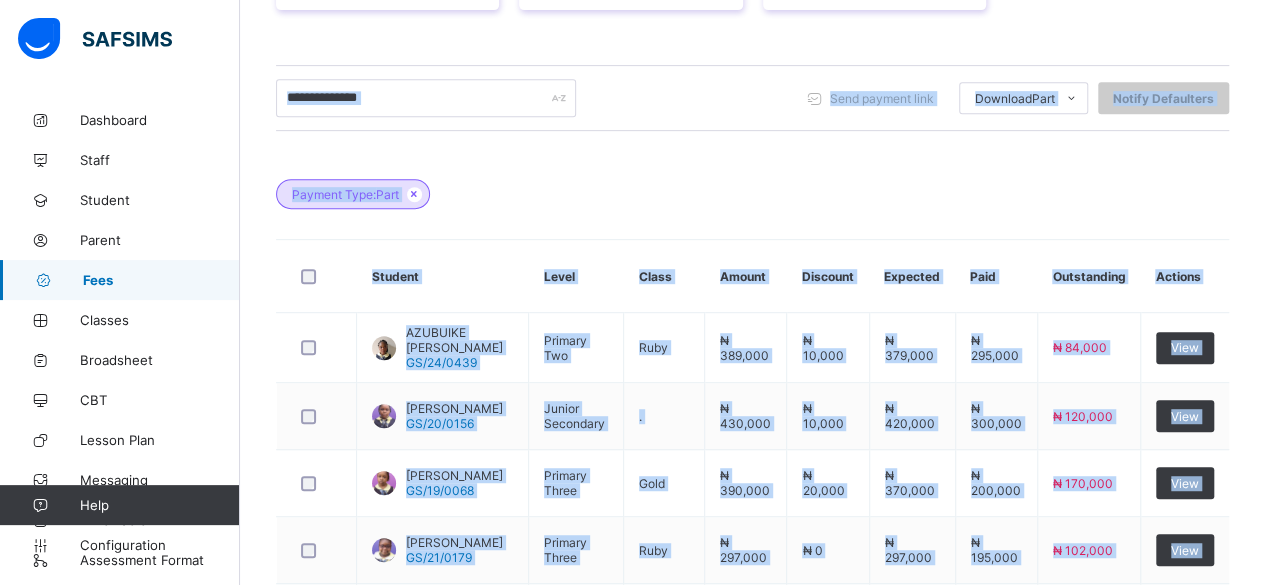 scroll, scrollTop: 331, scrollLeft: 0, axis: vertical 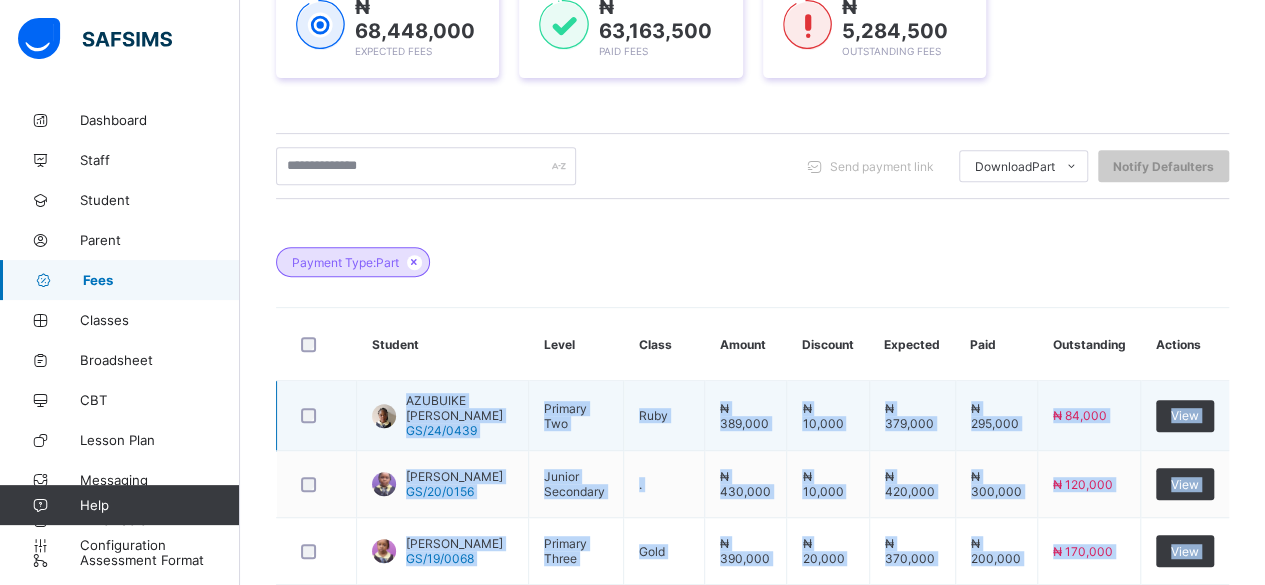 drag, startPoint x: 1130, startPoint y: 439, endPoint x: 400, endPoint y: 399, distance: 731.0951 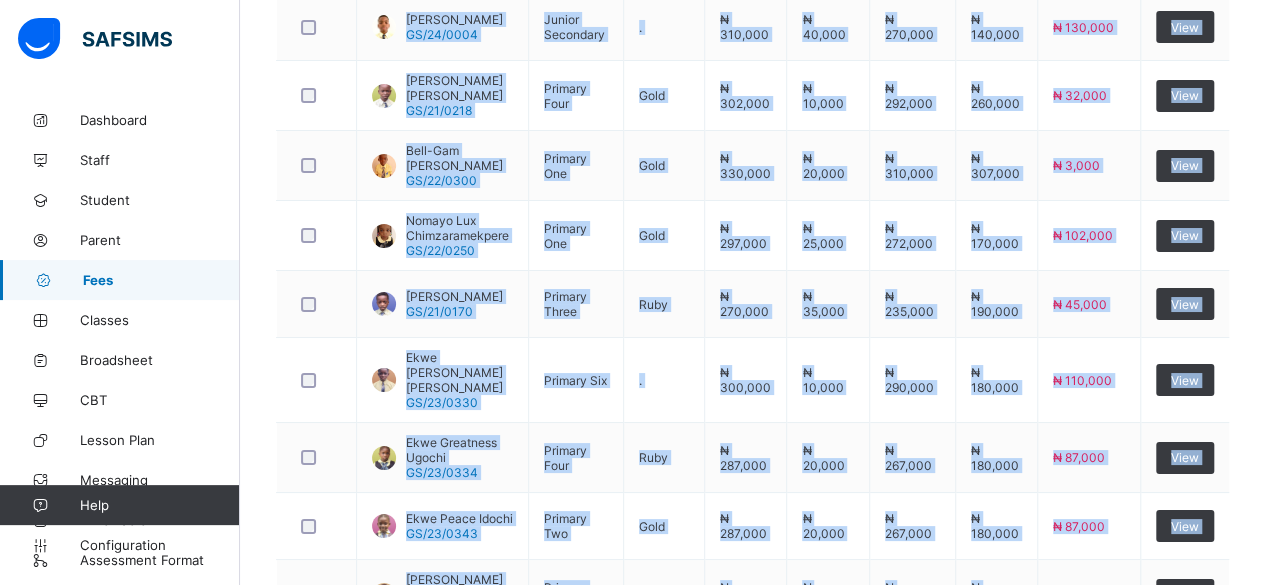 scroll, scrollTop: 3647, scrollLeft: 0, axis: vertical 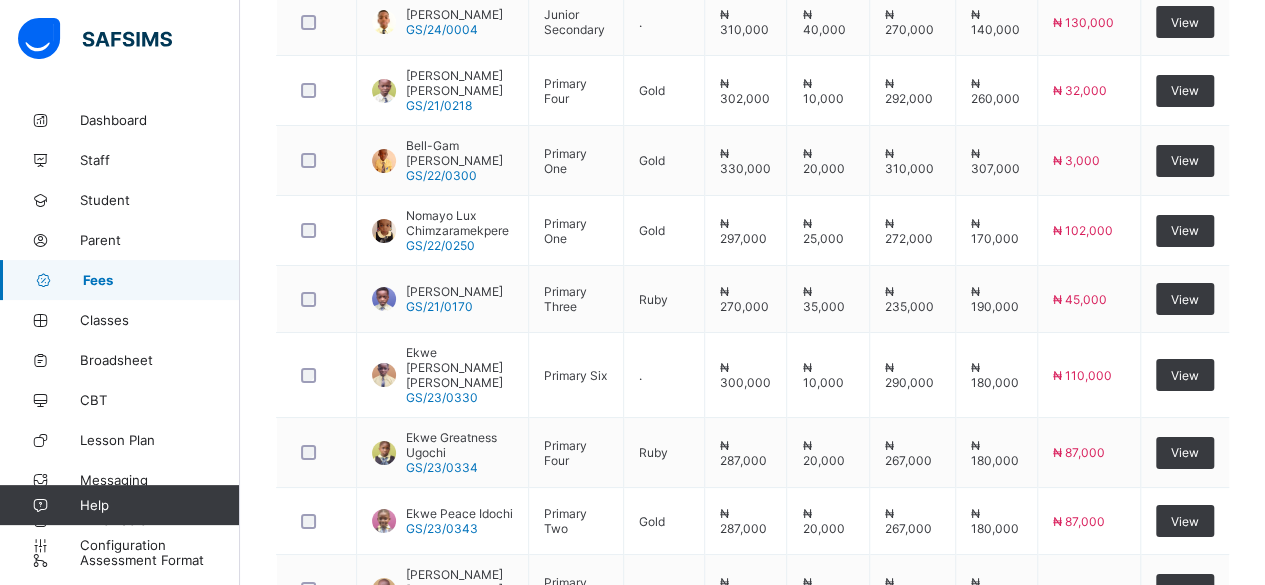 click on "50 Rows Displaying 1 - 50 out of 54 1 2" at bounding box center (752, 675) 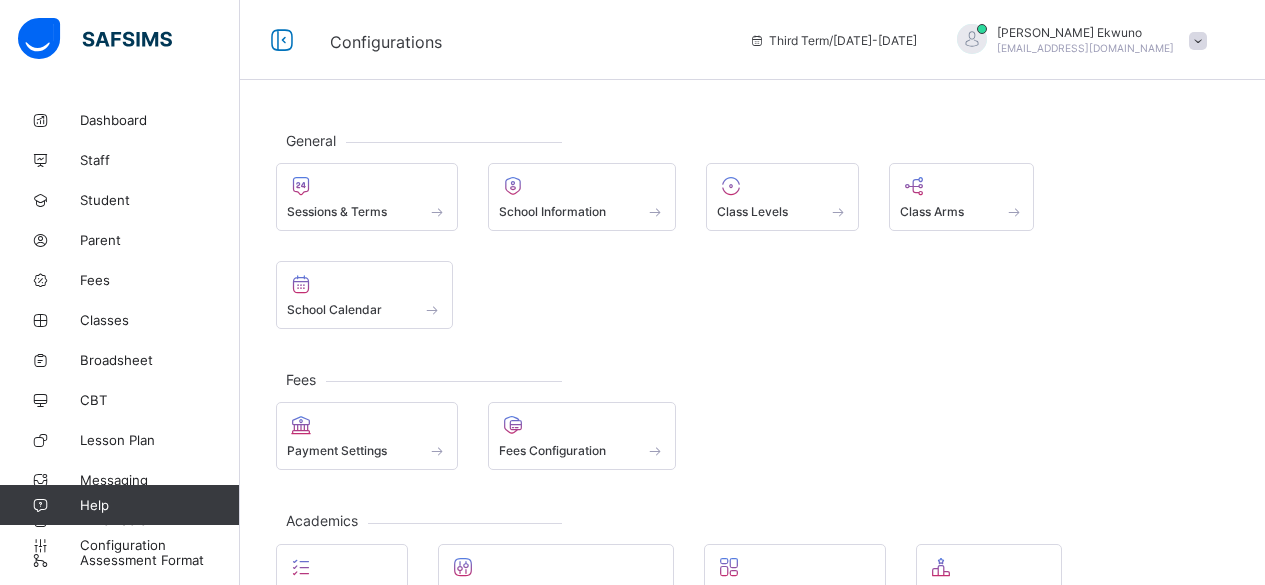 scroll, scrollTop: 0, scrollLeft: 0, axis: both 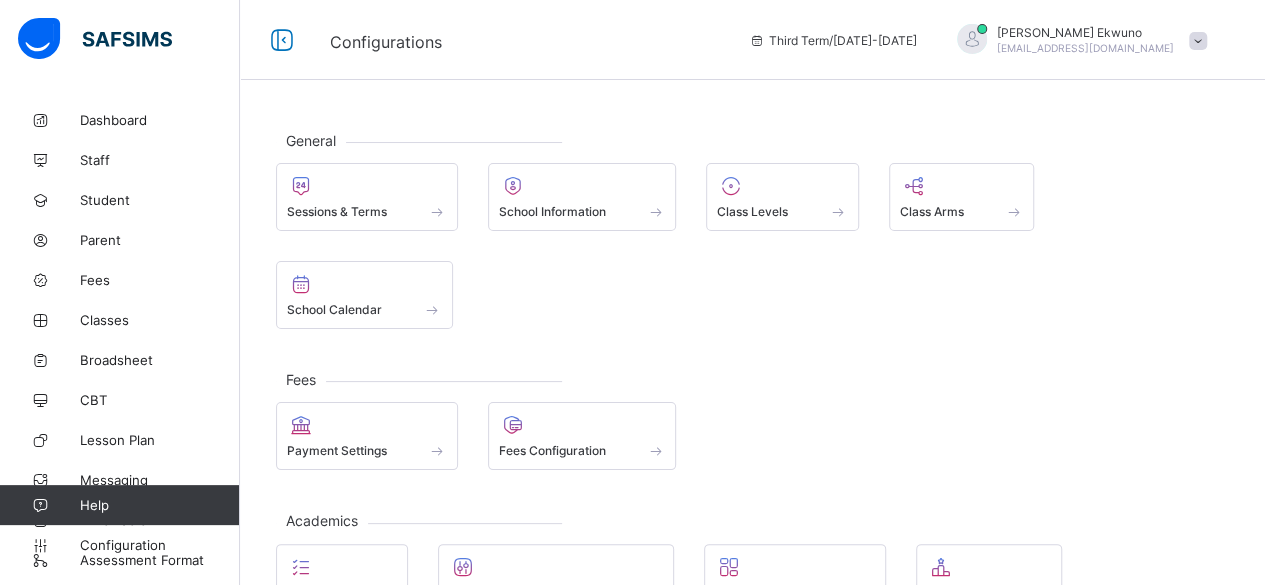 click on "Fees" at bounding box center (160, 280) 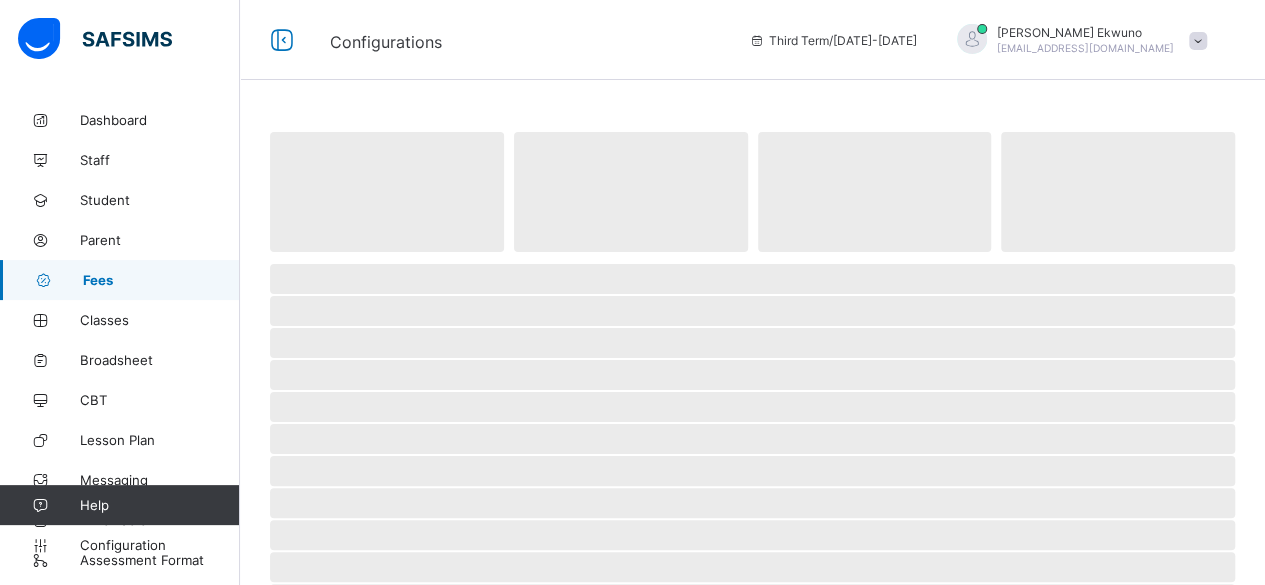 click on "Fees" at bounding box center (161, 280) 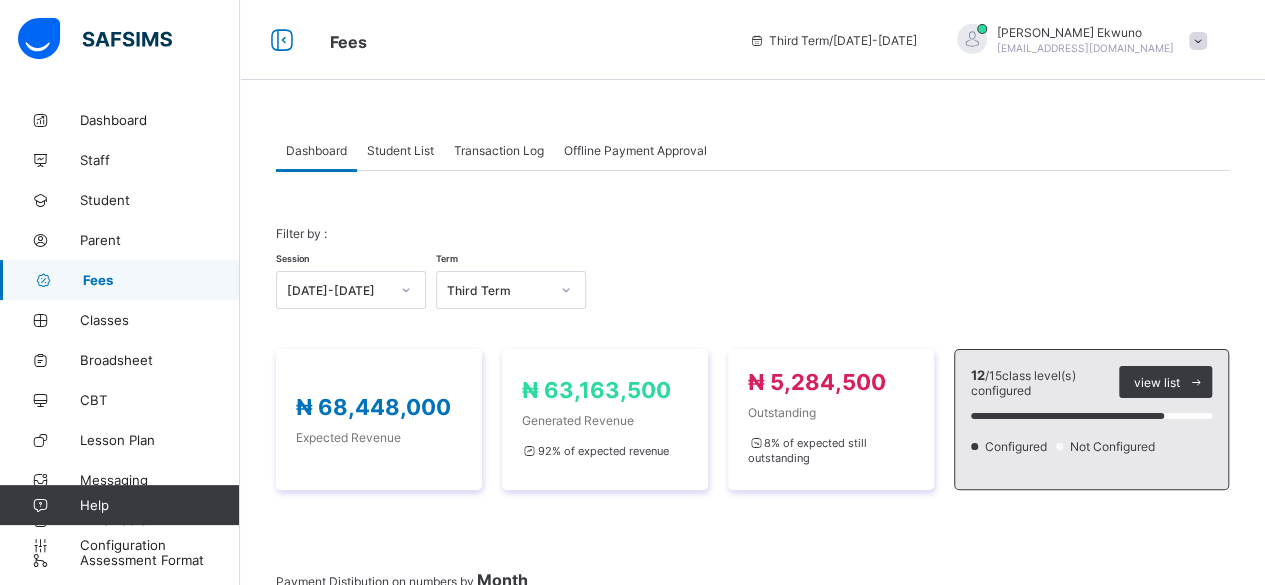 click on "Student List" at bounding box center [400, 150] 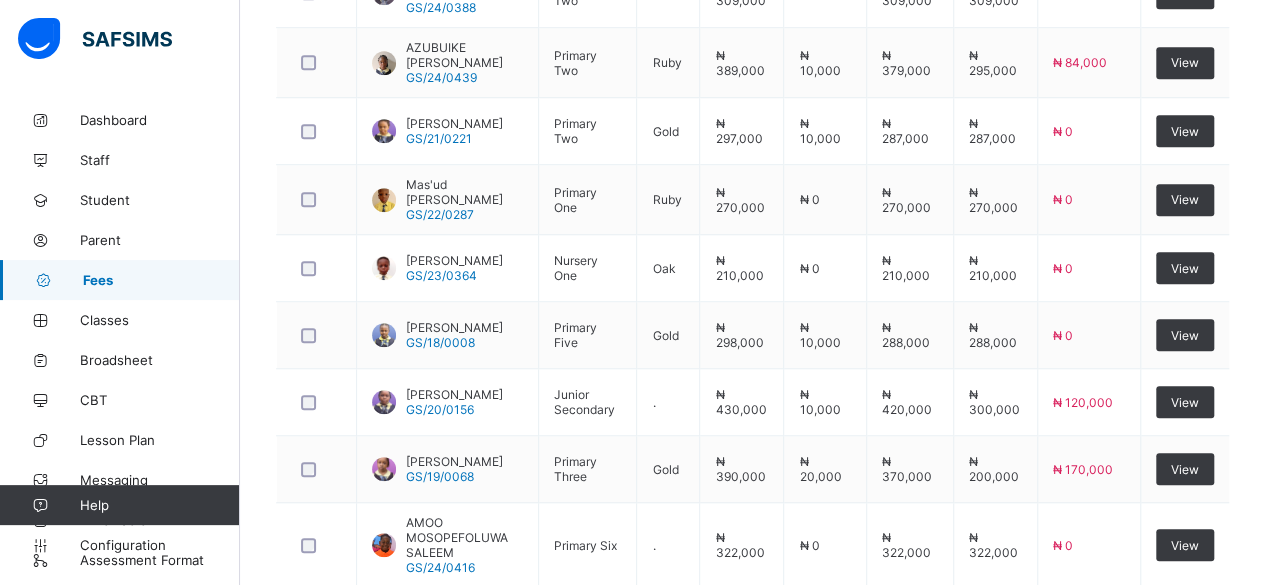 scroll, scrollTop: 786, scrollLeft: 0, axis: vertical 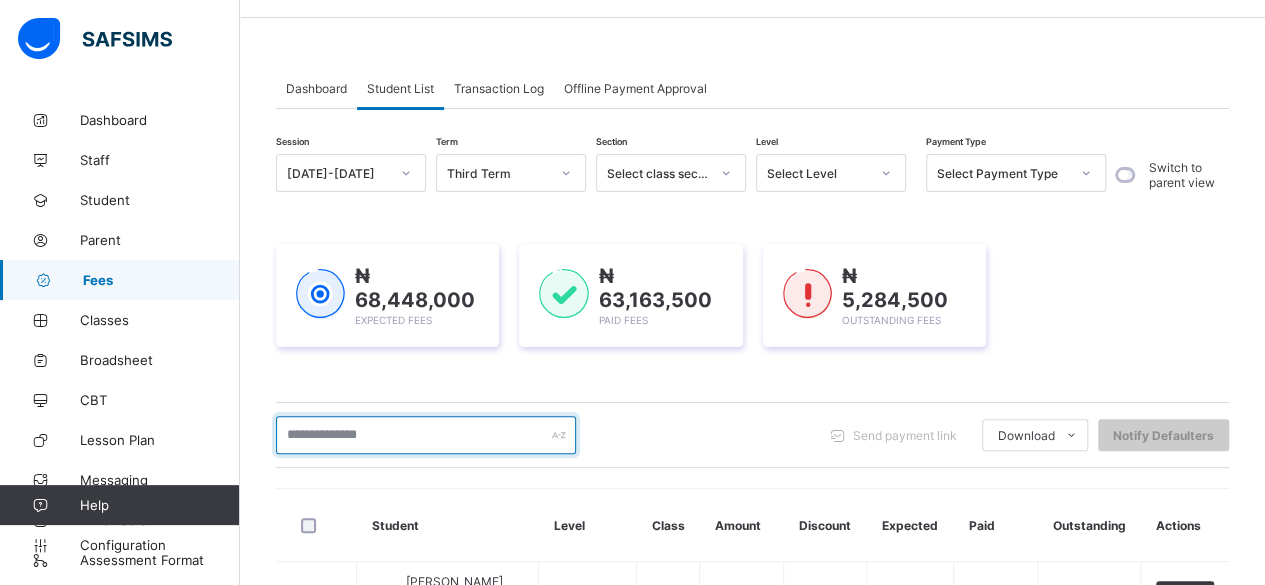 click at bounding box center [426, 435] 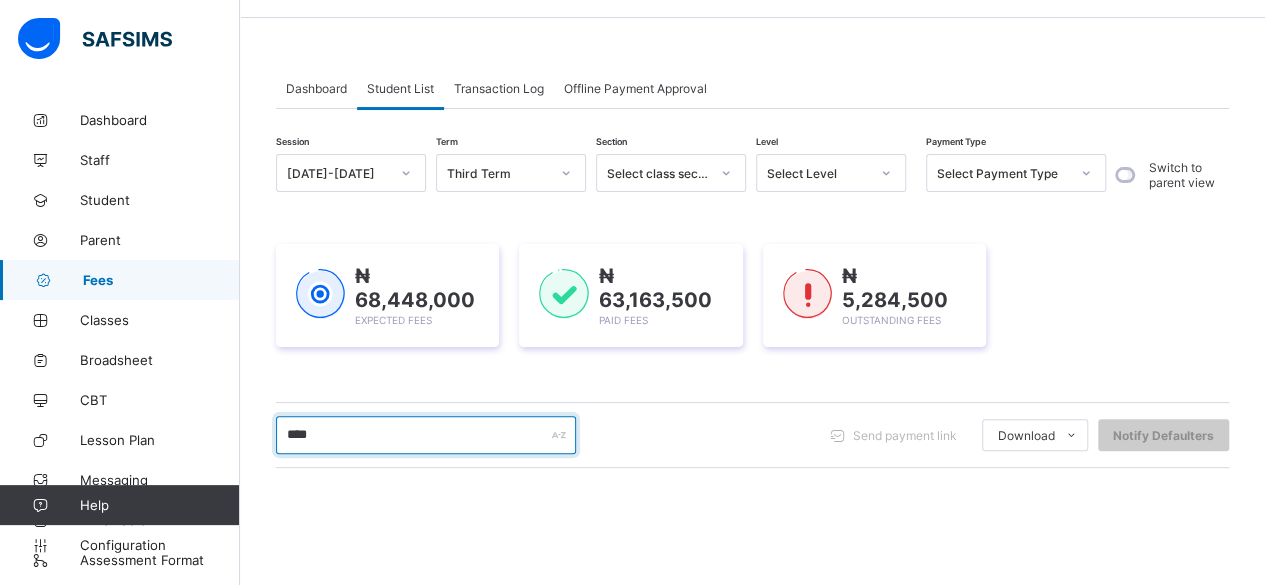 type on "******" 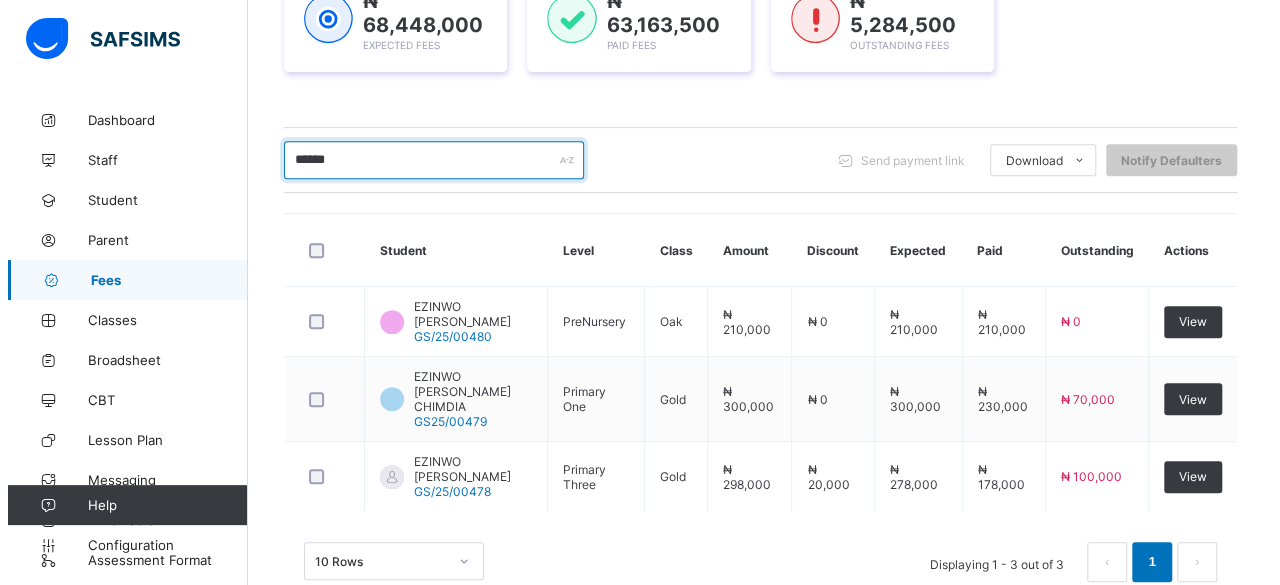 scroll, scrollTop: 356, scrollLeft: 0, axis: vertical 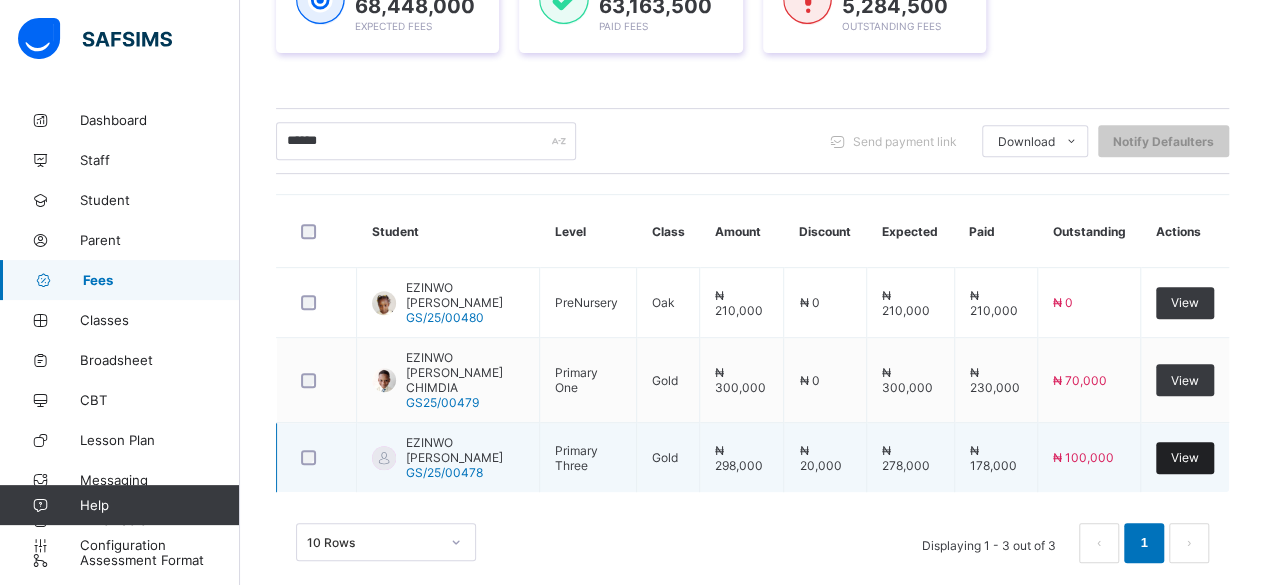 click on "View" at bounding box center (1185, 458) 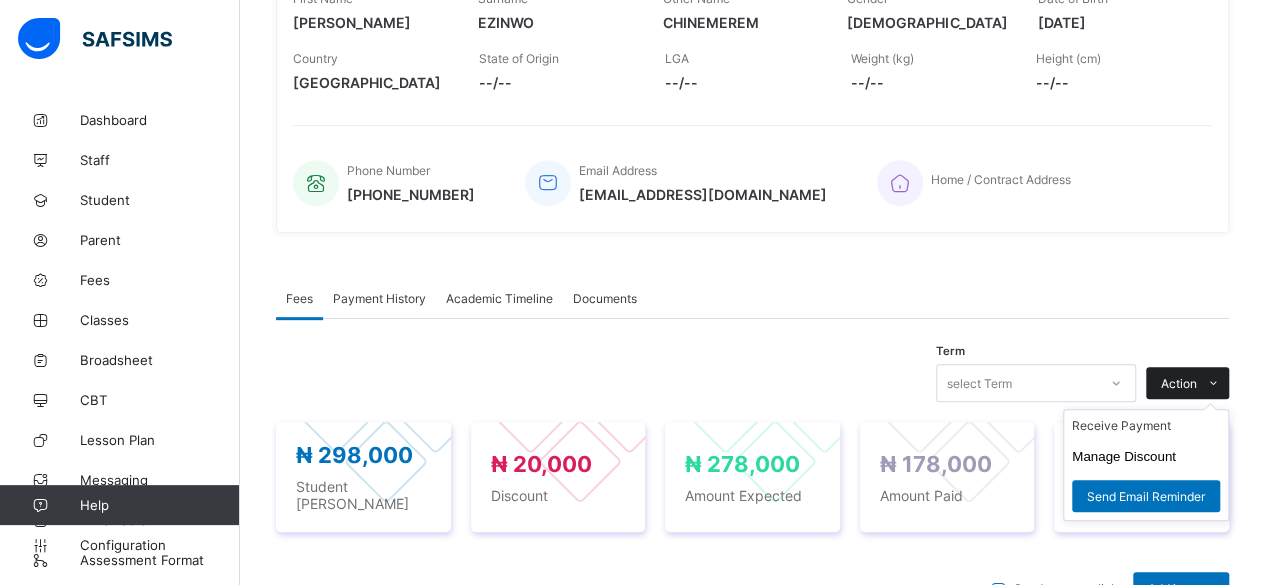 click on "Action" at bounding box center [1179, 383] 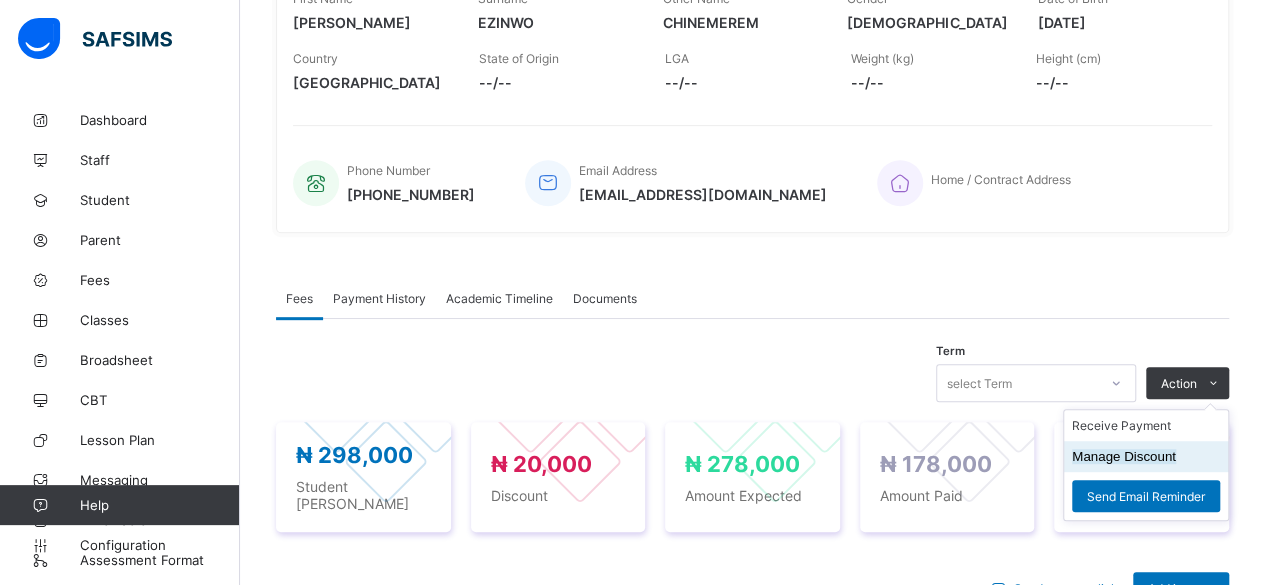 click on "Manage Discount" at bounding box center [1124, 456] 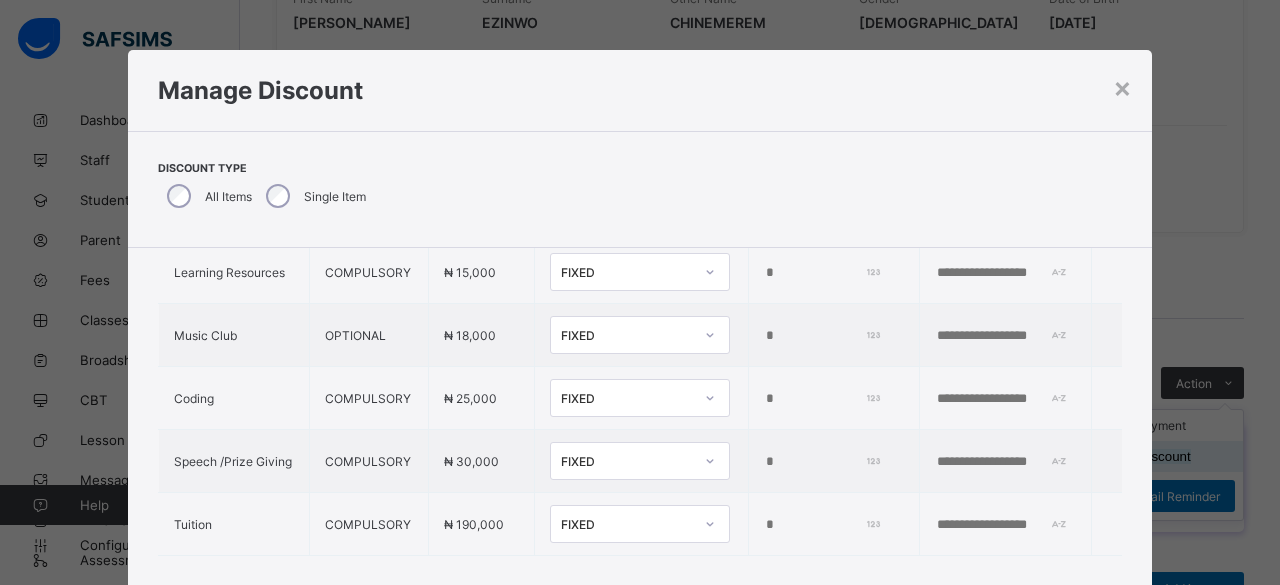 scroll, scrollTop: 262, scrollLeft: 0, axis: vertical 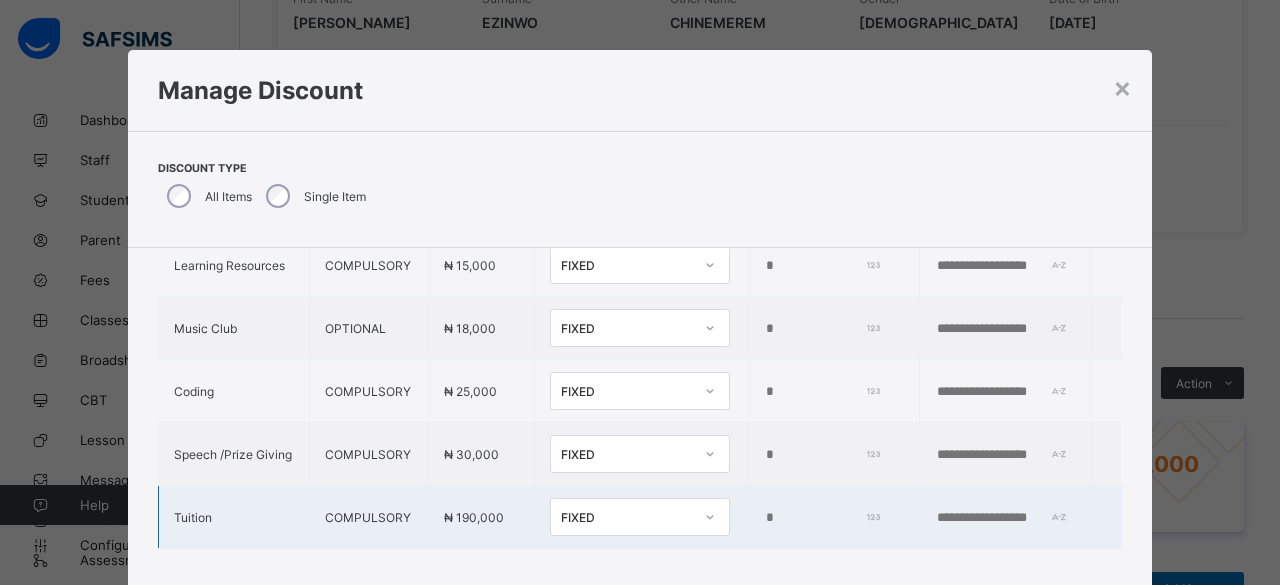 click on "*" at bounding box center [821, 518] 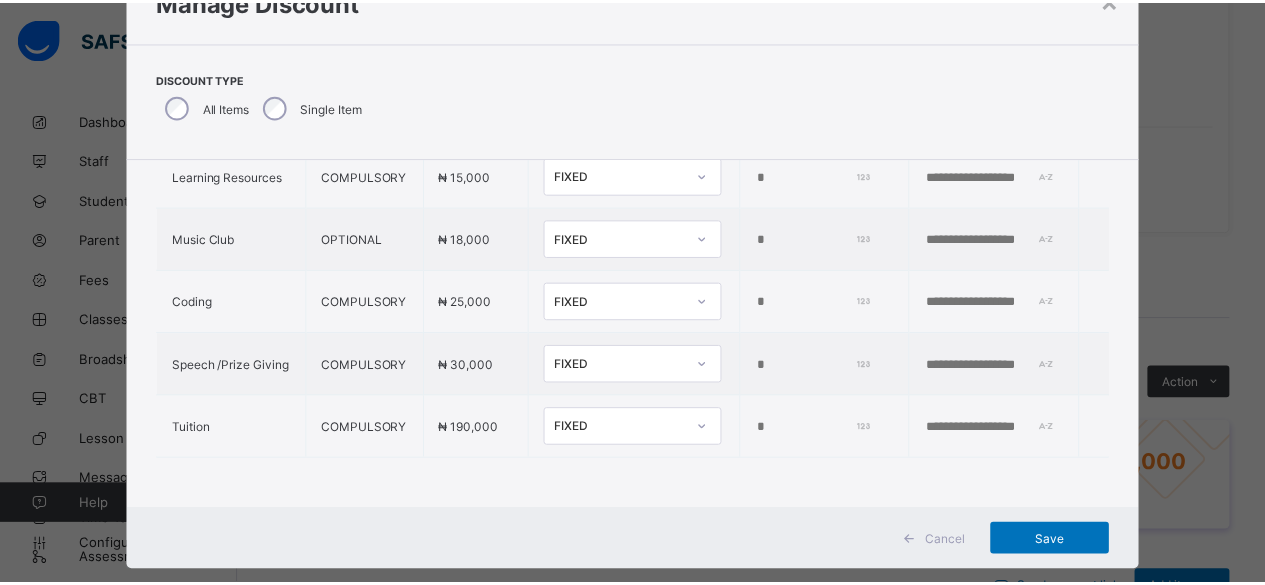 scroll, scrollTop: 126, scrollLeft: 0, axis: vertical 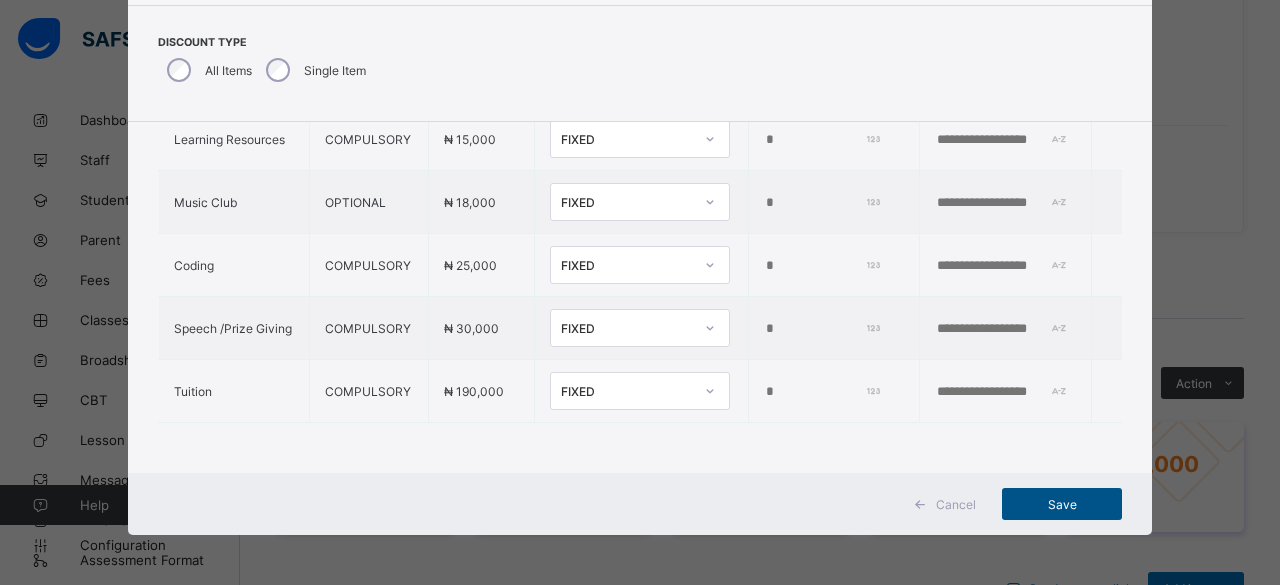 type on "*****" 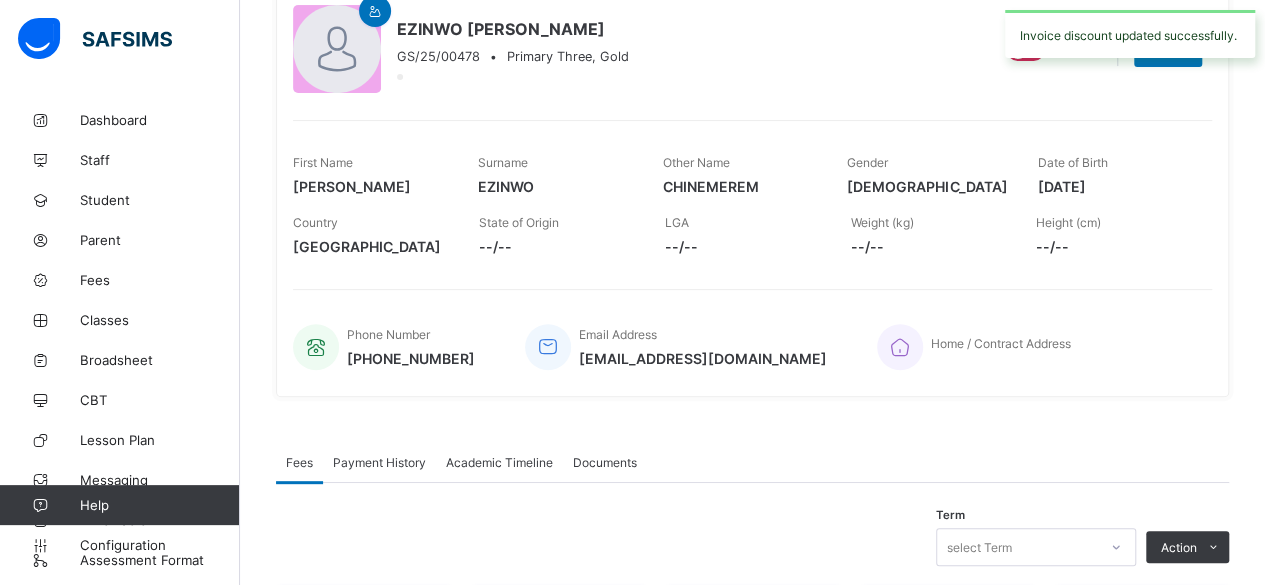 scroll, scrollTop: 0, scrollLeft: 0, axis: both 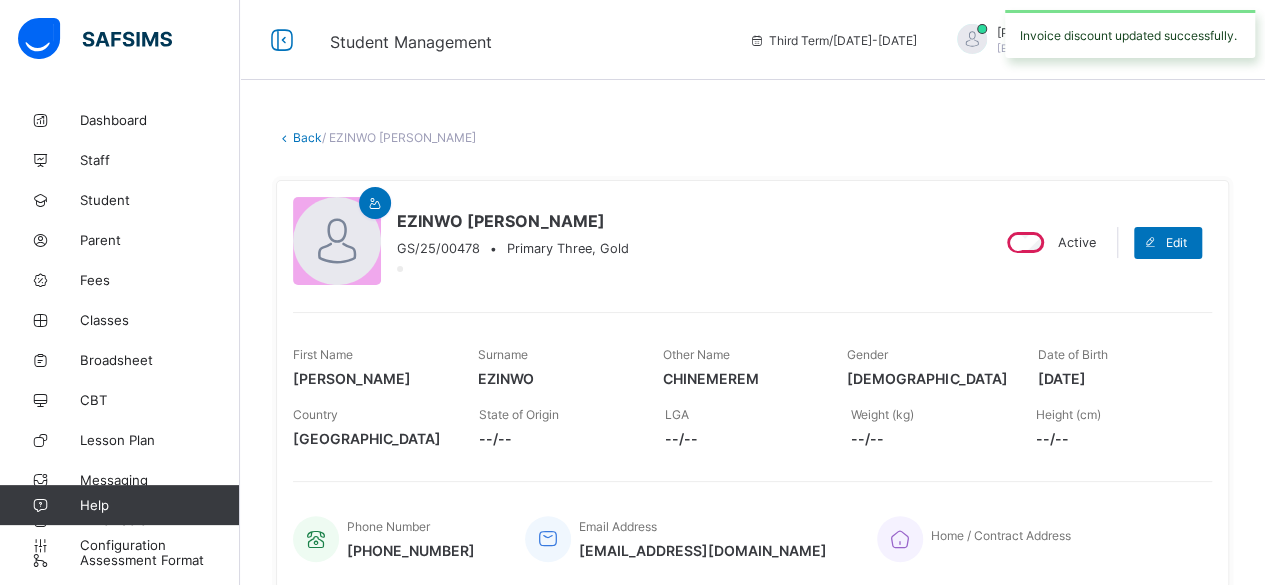 click on "Back" at bounding box center [307, 137] 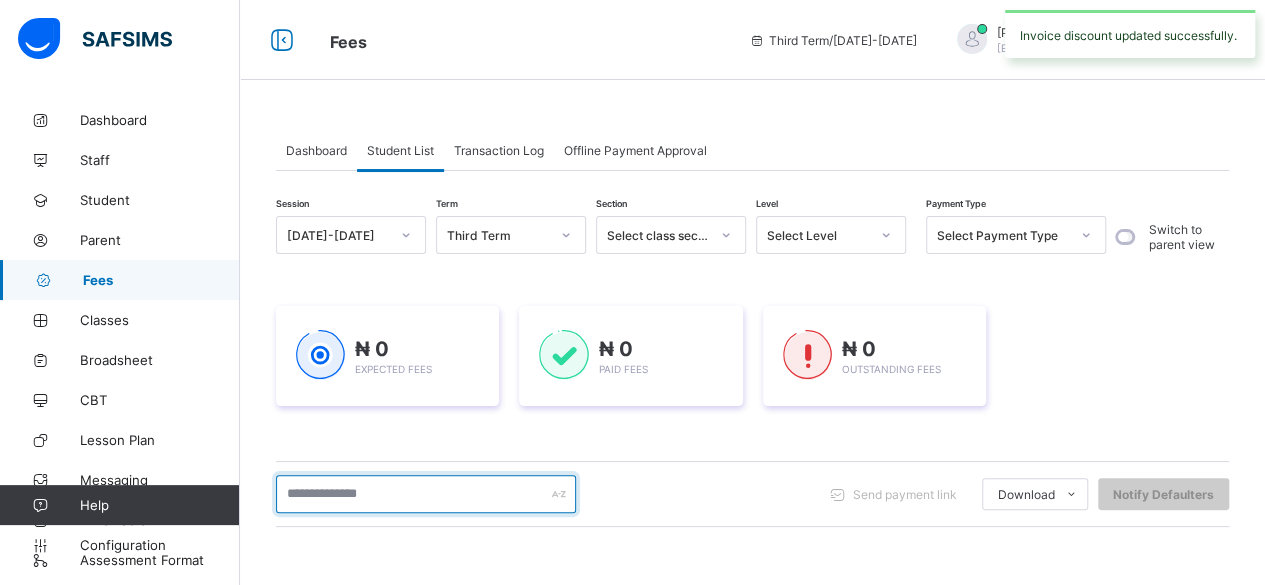 click at bounding box center (426, 494) 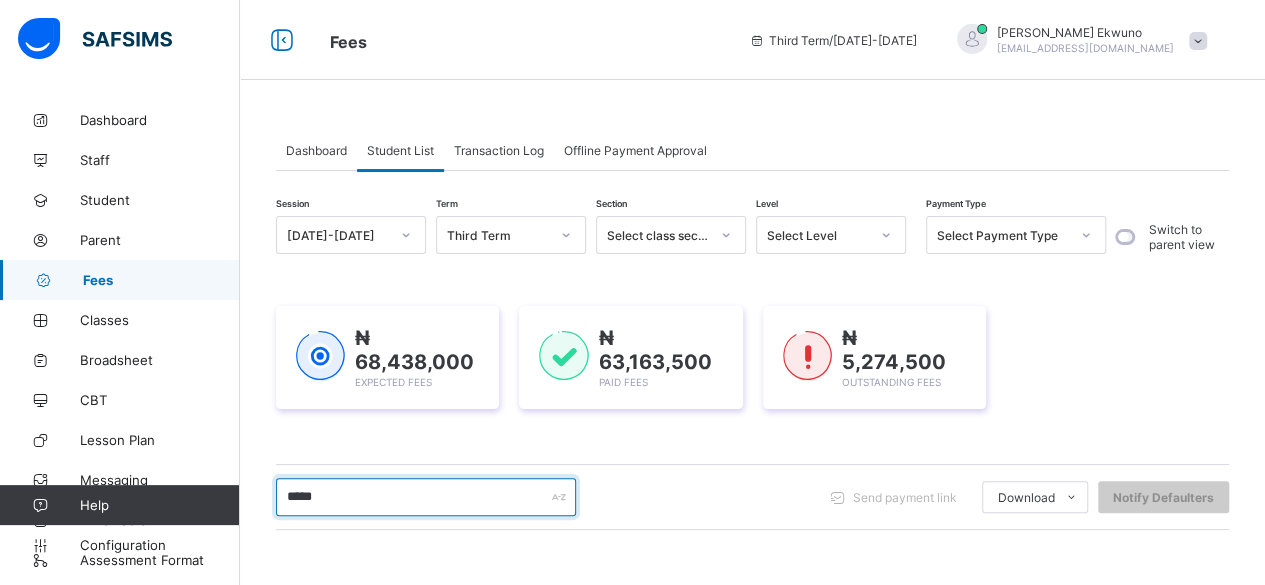 type on "******" 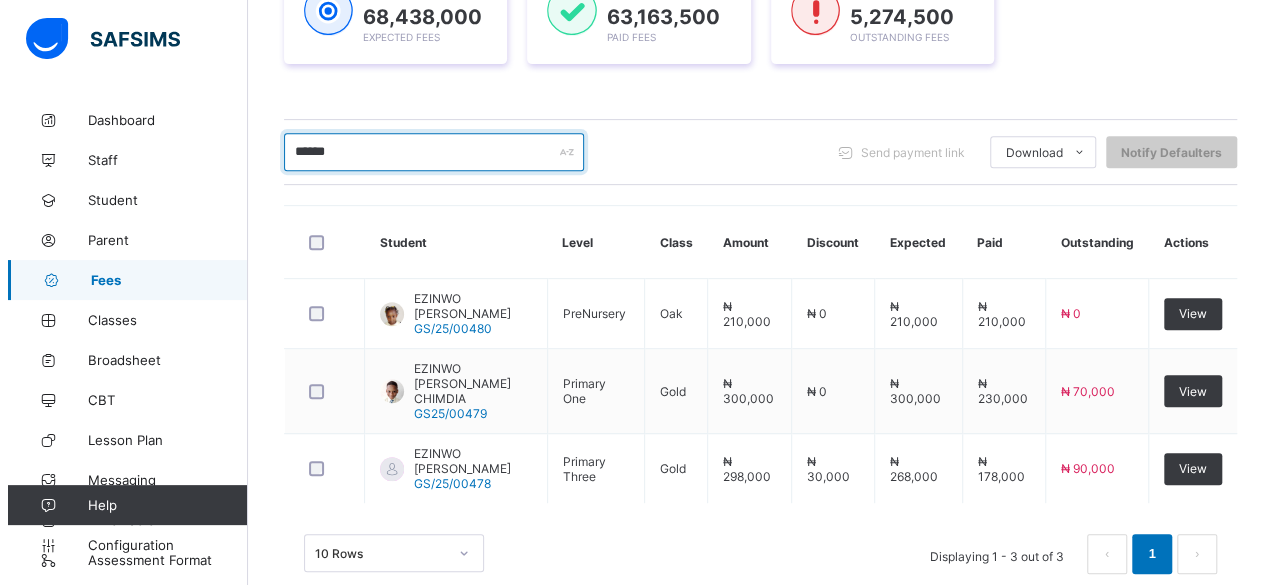 scroll, scrollTop: 347, scrollLeft: 0, axis: vertical 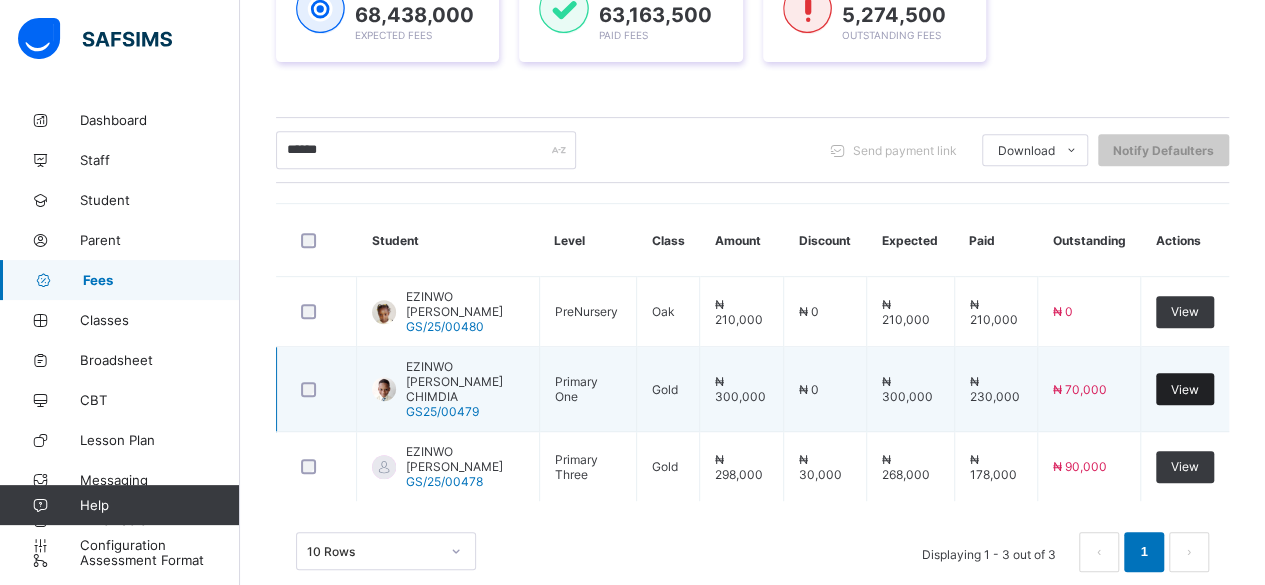 click on "View" at bounding box center [1185, 389] 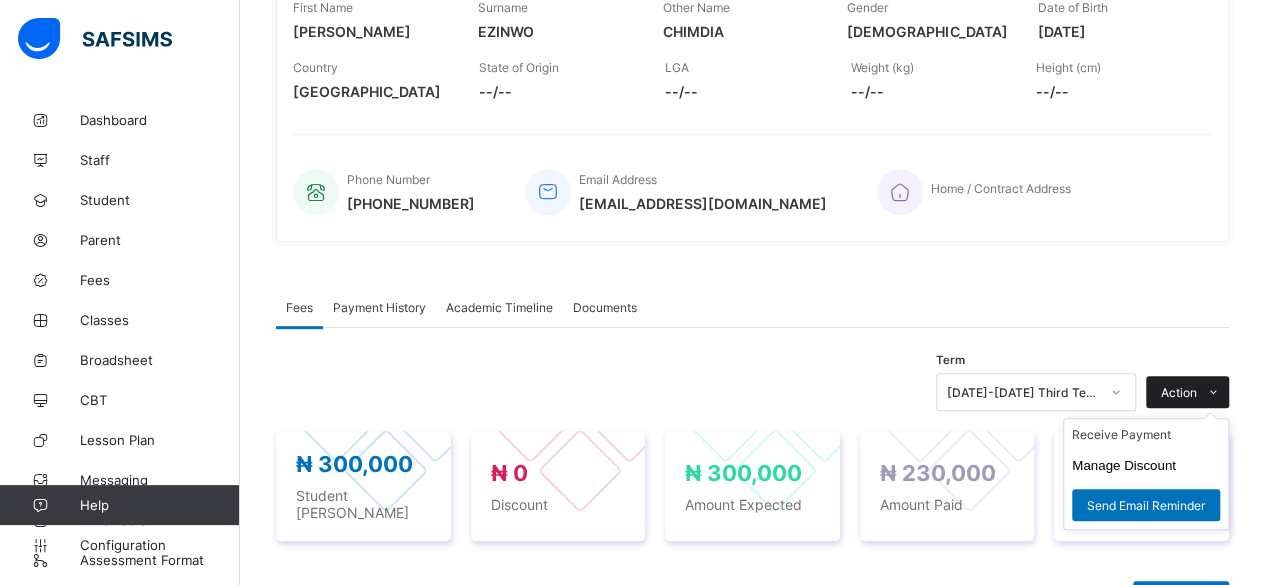 click on "Action" at bounding box center [1179, 392] 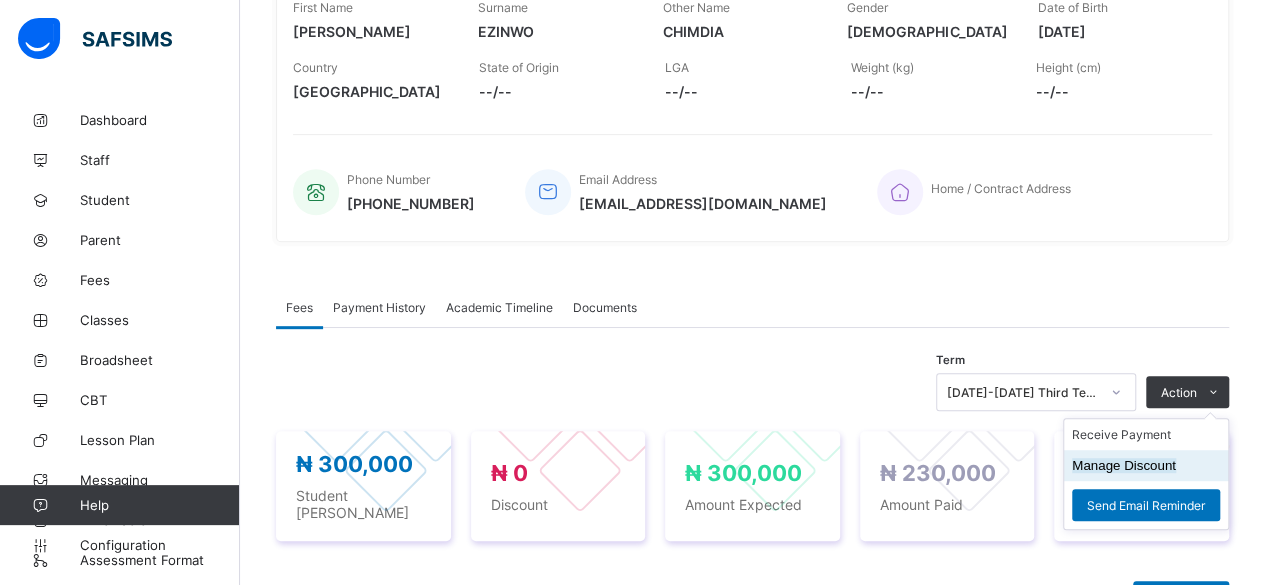 click on "Manage Discount" at bounding box center [1124, 465] 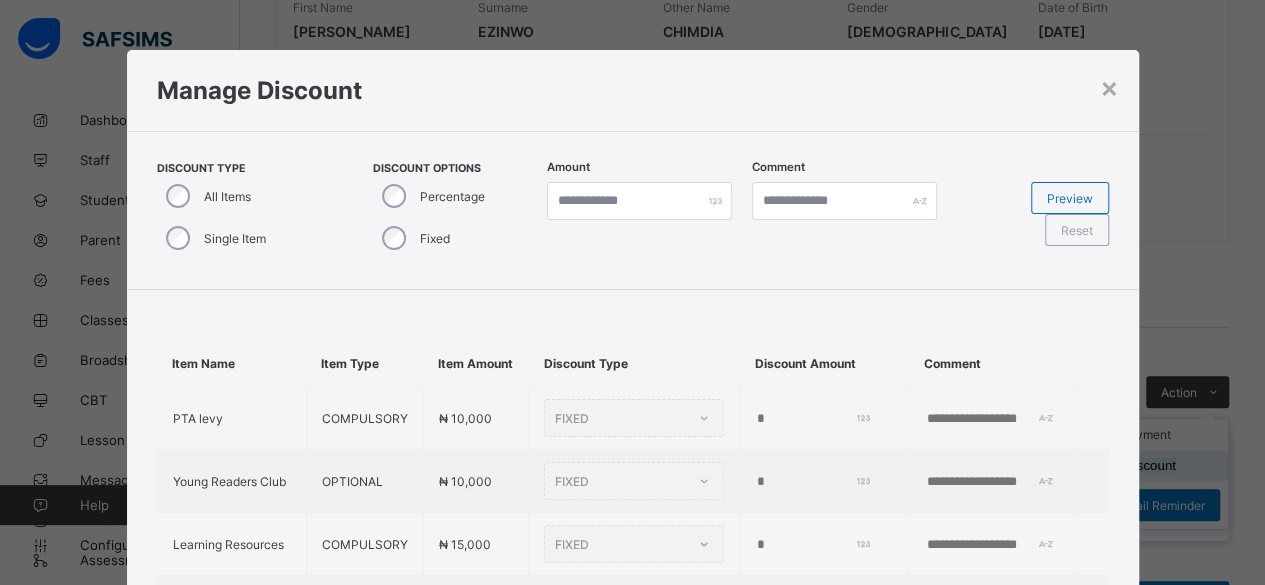 type on "*" 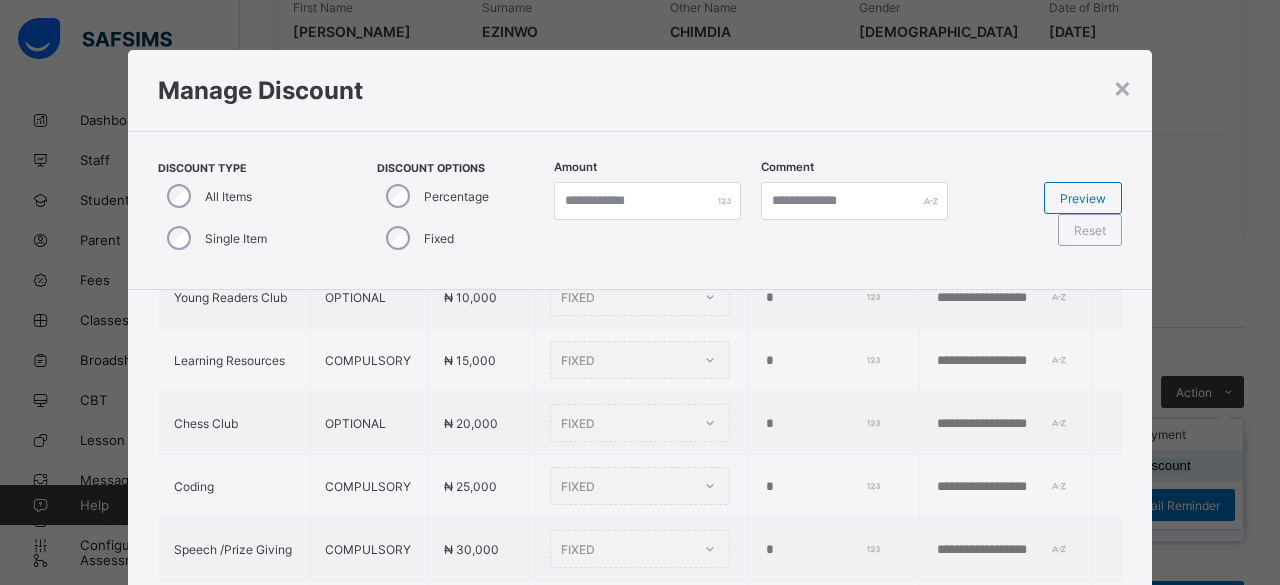 scroll, scrollTop: 262, scrollLeft: 0, axis: vertical 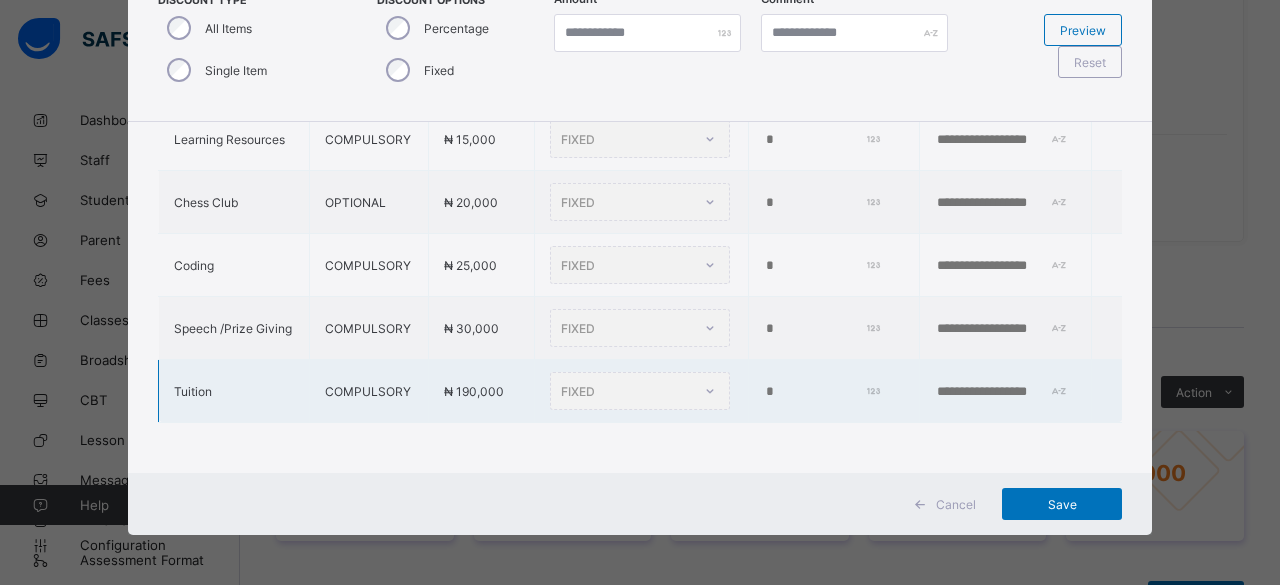 click on "FIXED" at bounding box center (640, 391) 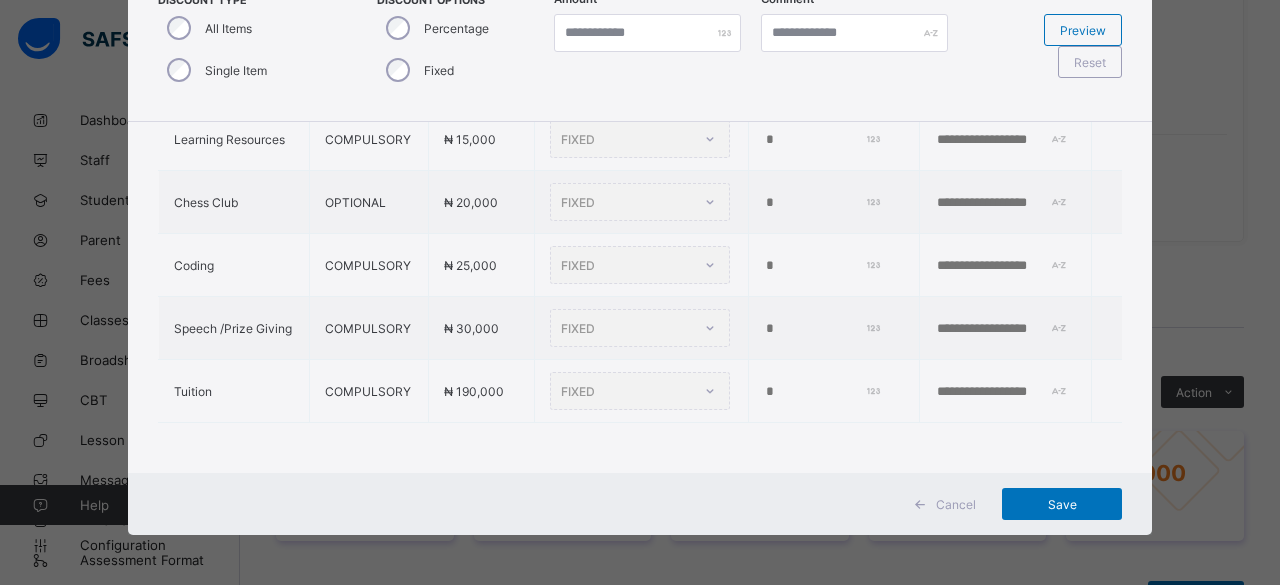 click on "Single Item" at bounding box center [215, 70] 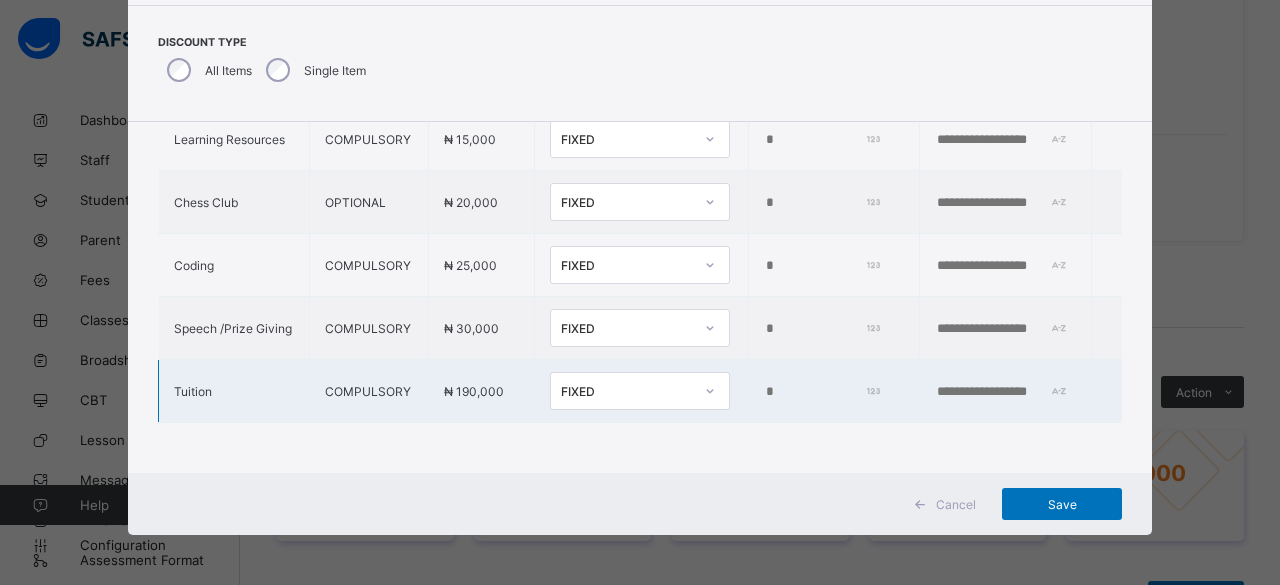 click on "*" at bounding box center [821, 392] 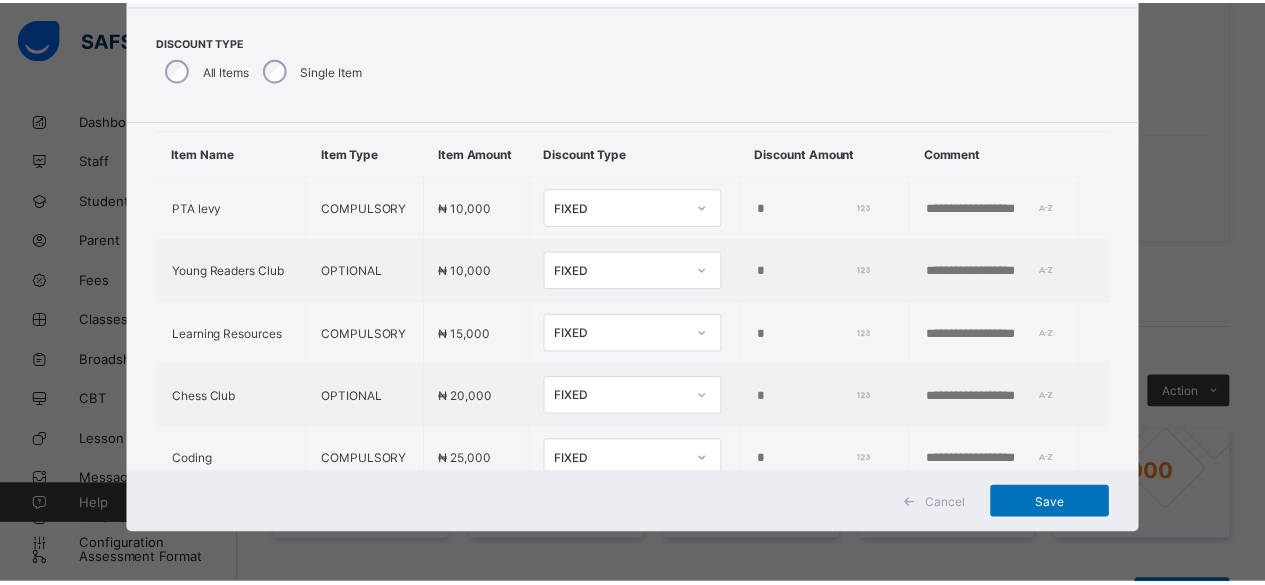 scroll, scrollTop: 7, scrollLeft: 0, axis: vertical 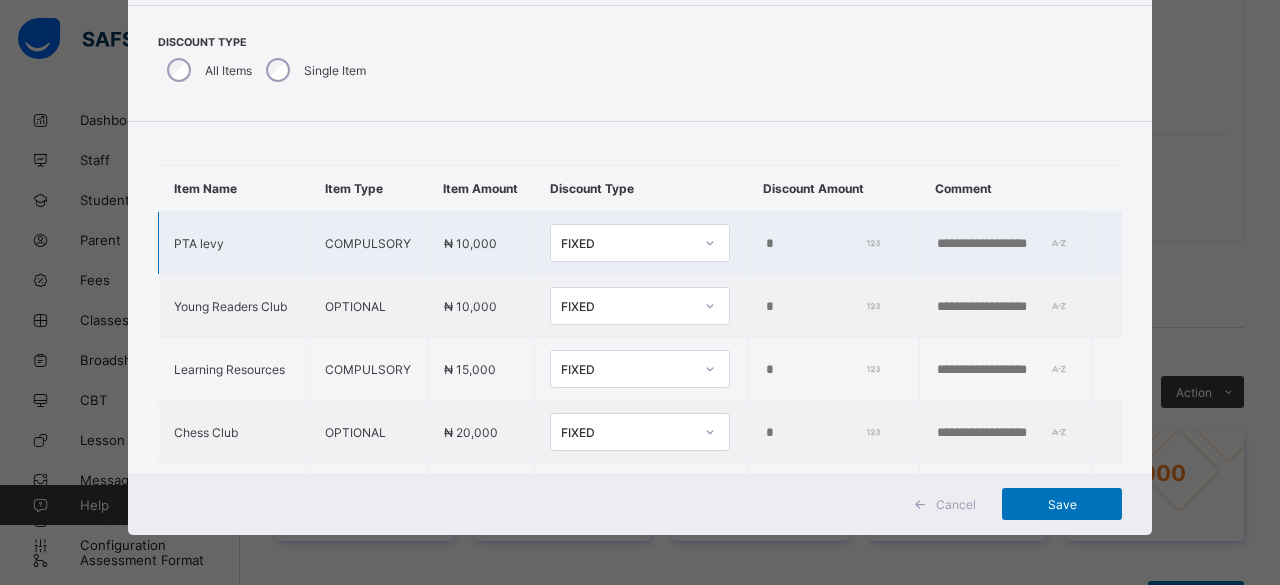 type on "*****" 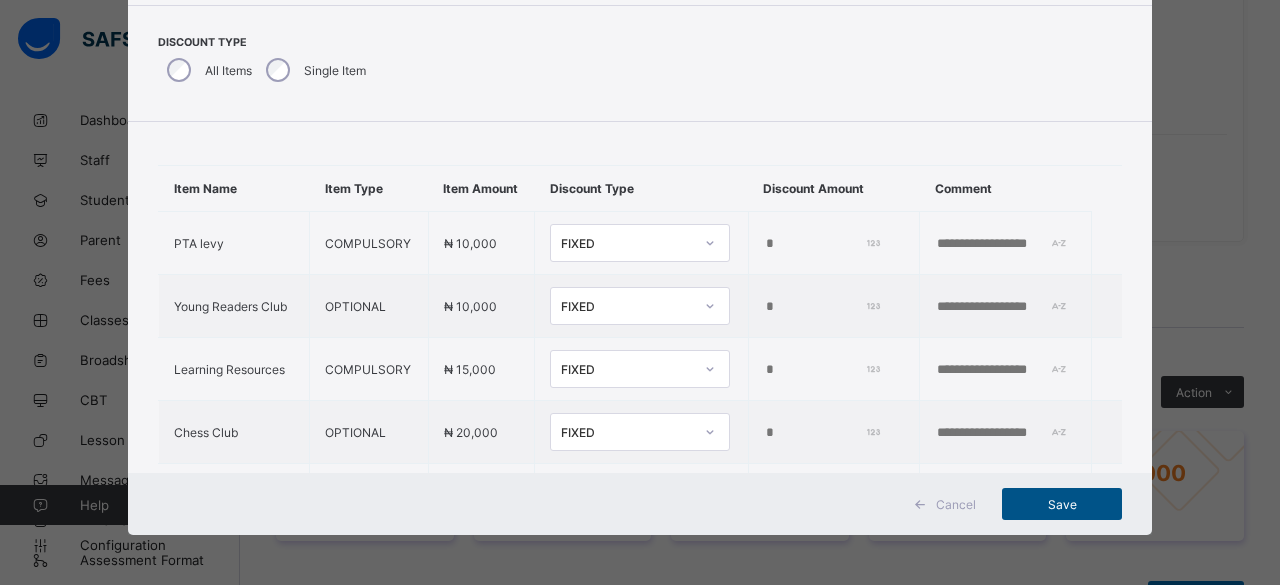 type on "*****" 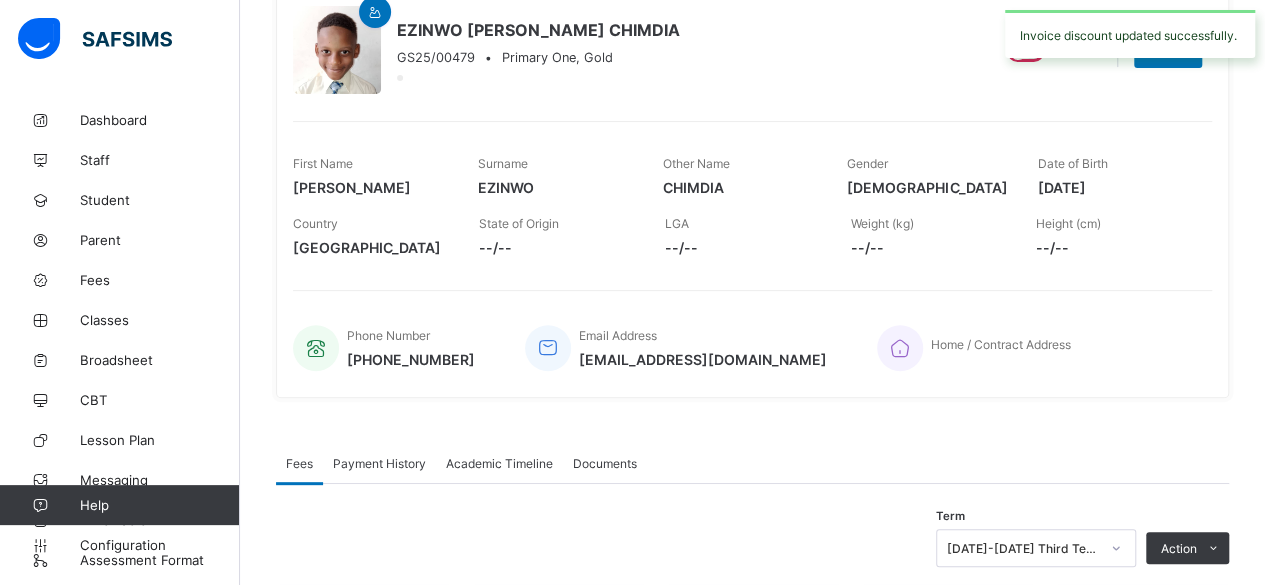 scroll, scrollTop: 0, scrollLeft: 0, axis: both 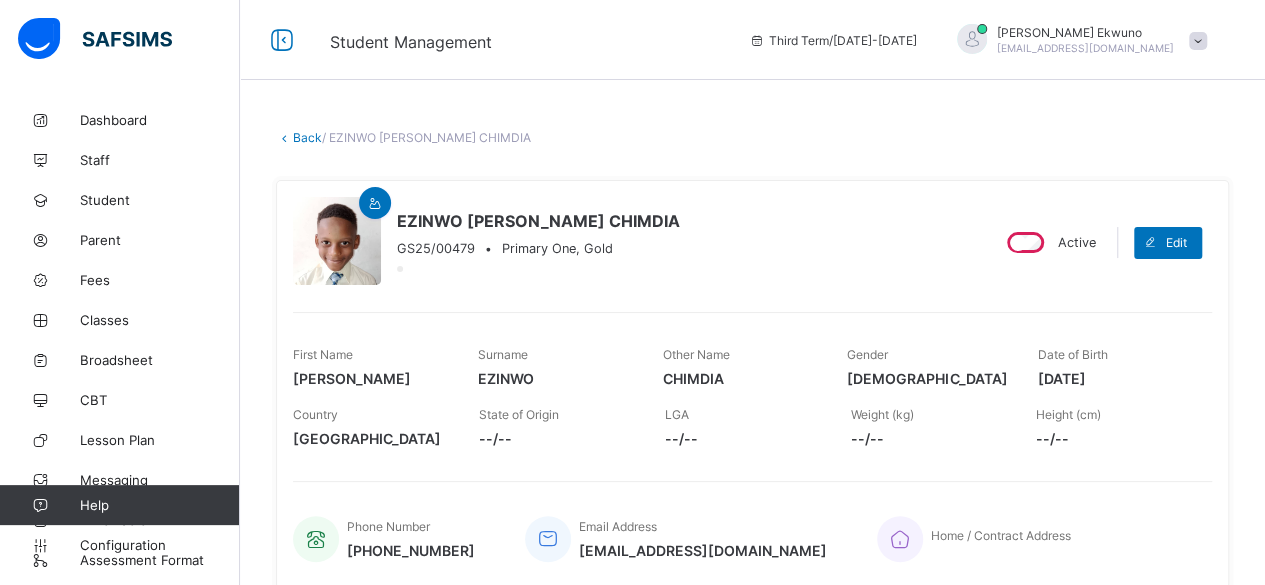 click on "Back" at bounding box center [307, 137] 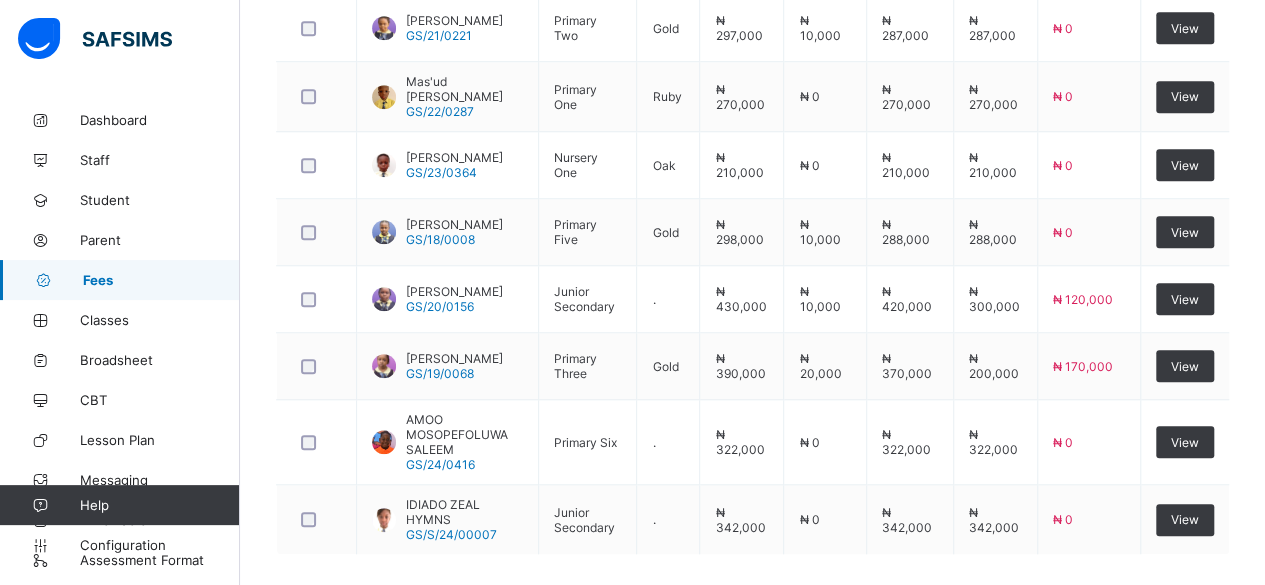scroll, scrollTop: 770, scrollLeft: 0, axis: vertical 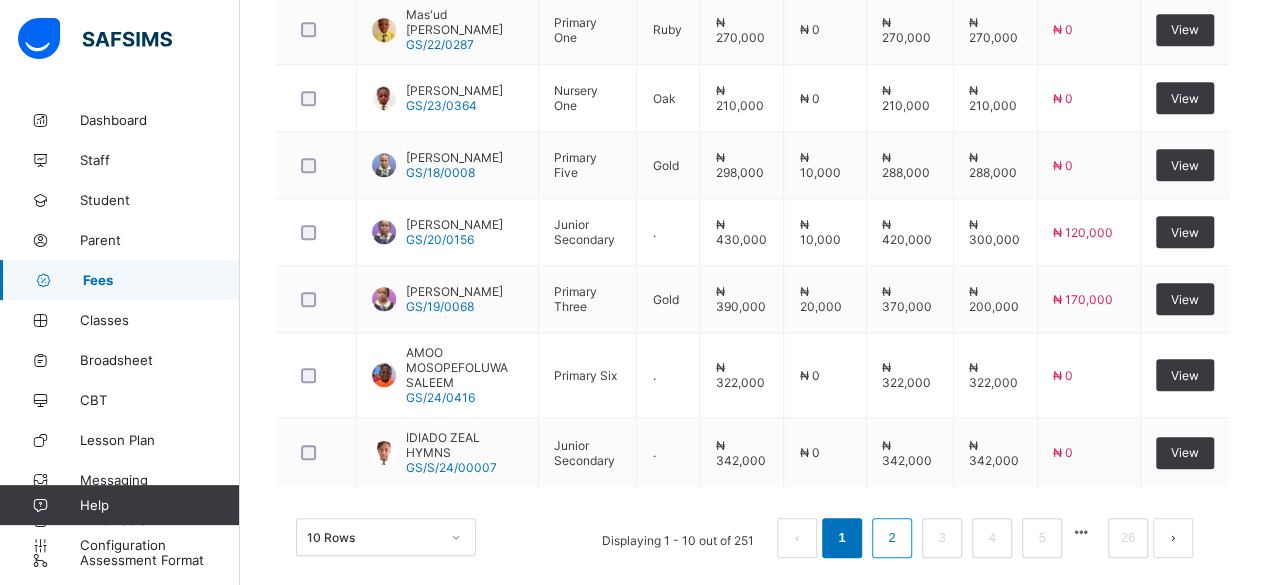 click on "2" at bounding box center [891, 538] 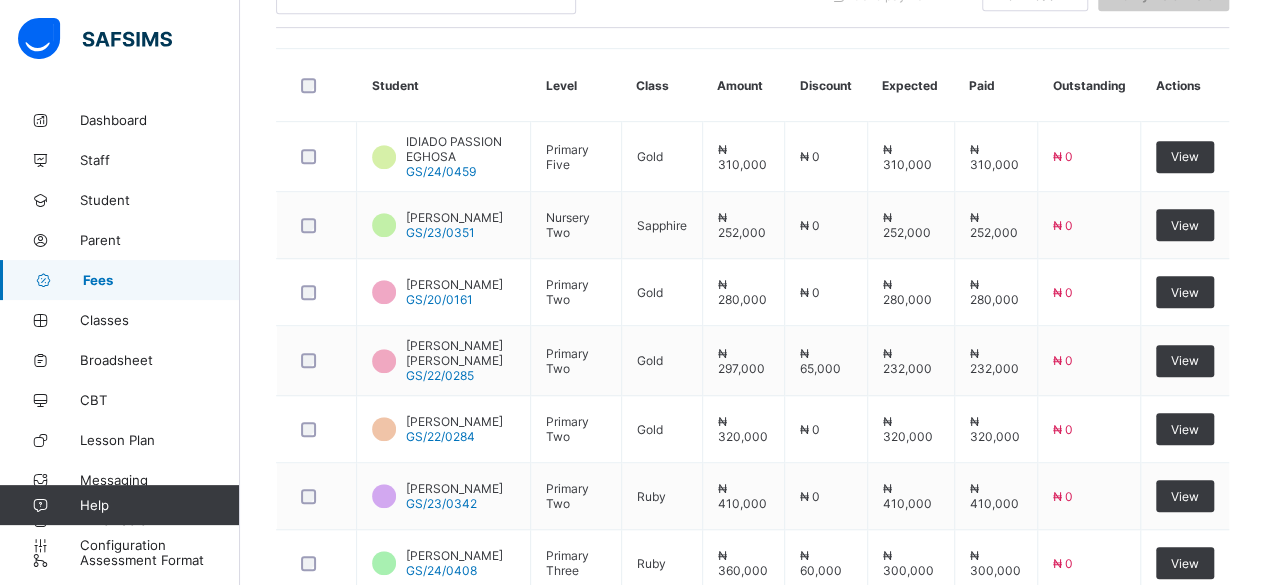 scroll, scrollTop: 498, scrollLeft: 0, axis: vertical 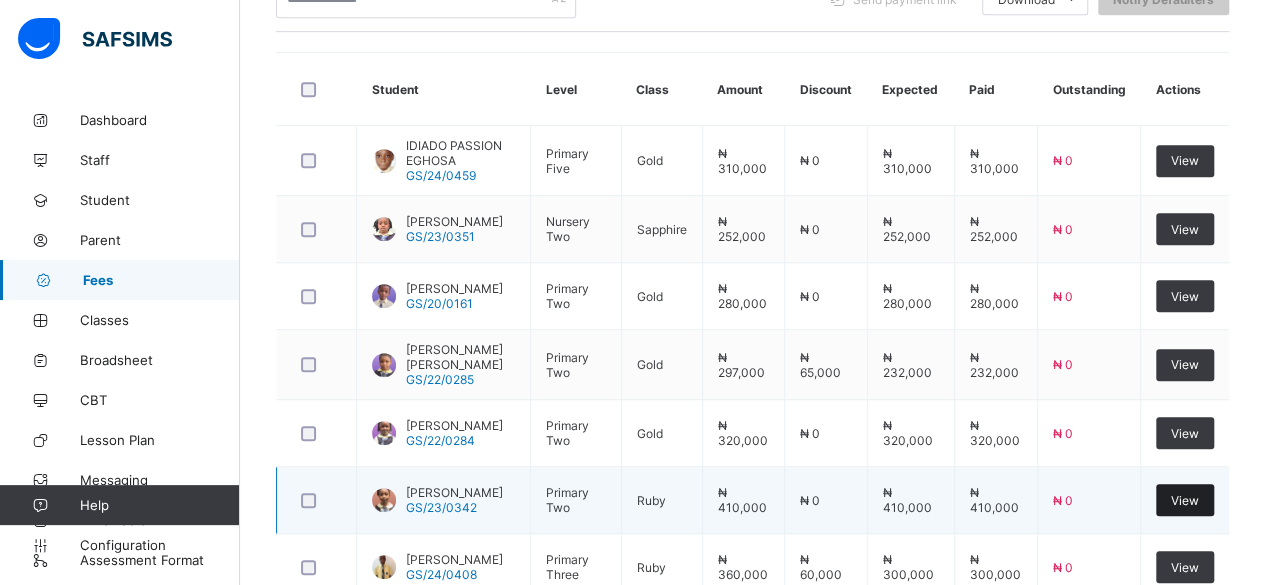 click on "View" at bounding box center [1185, 500] 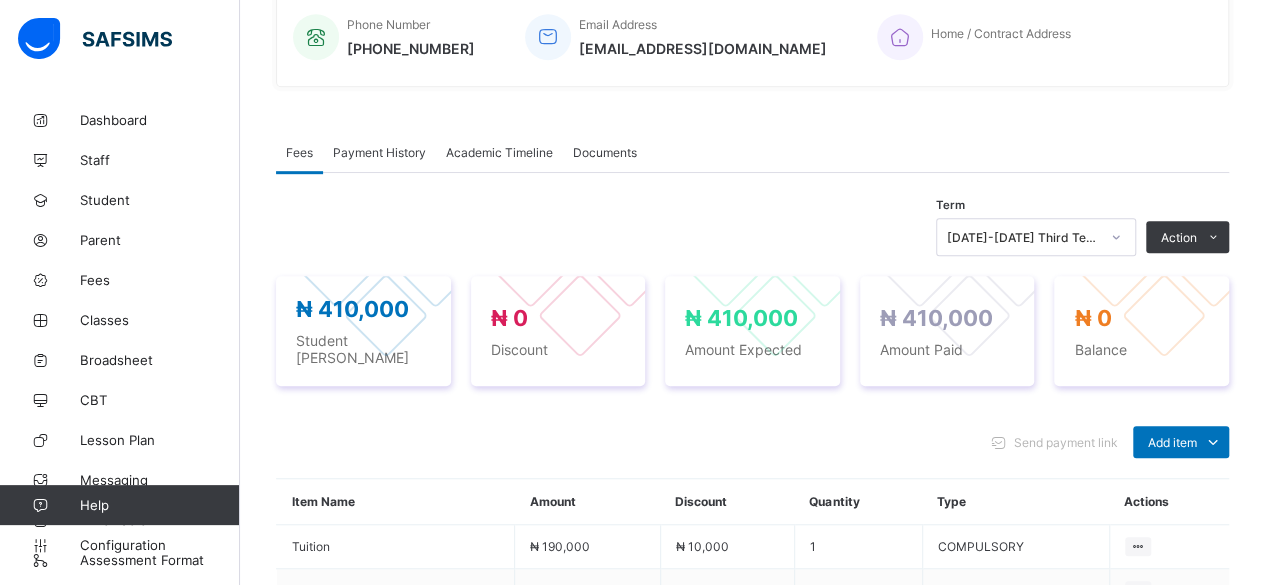 scroll, scrollTop: 757, scrollLeft: 0, axis: vertical 